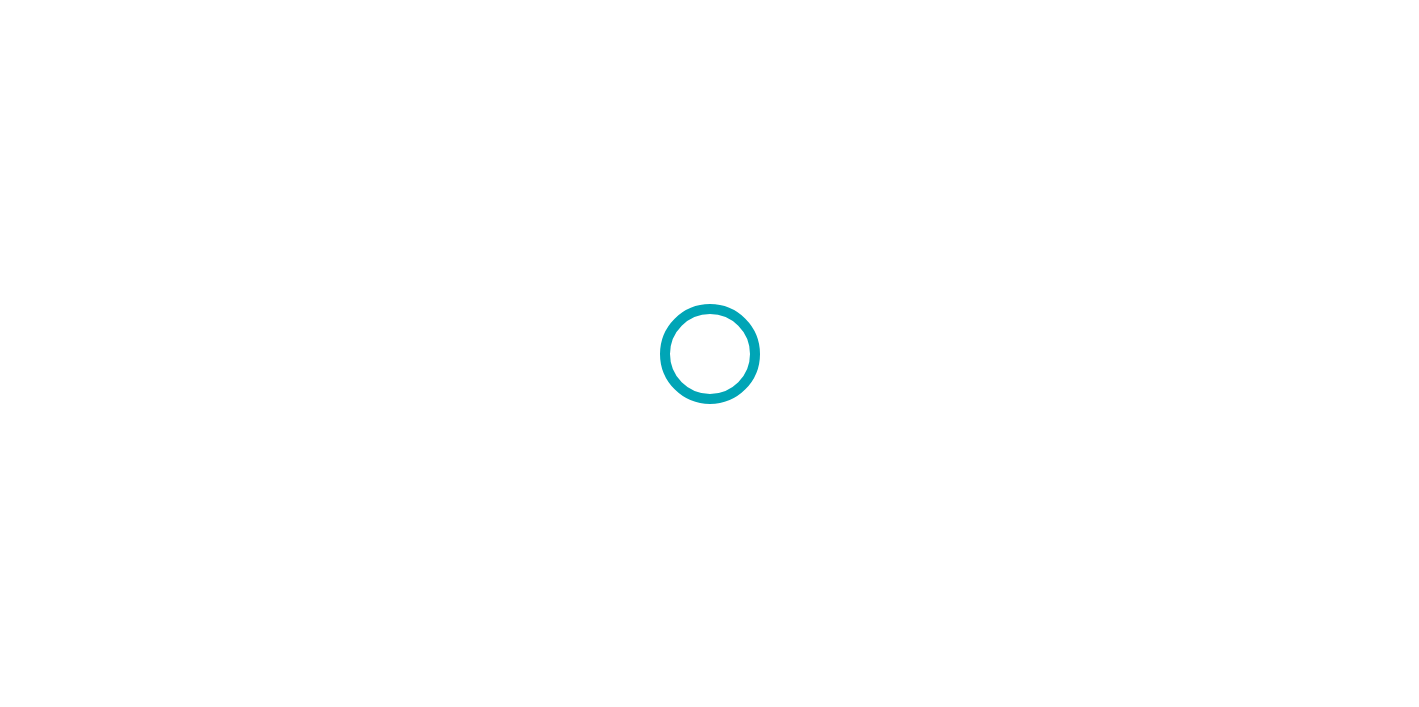 scroll, scrollTop: 0, scrollLeft: 0, axis: both 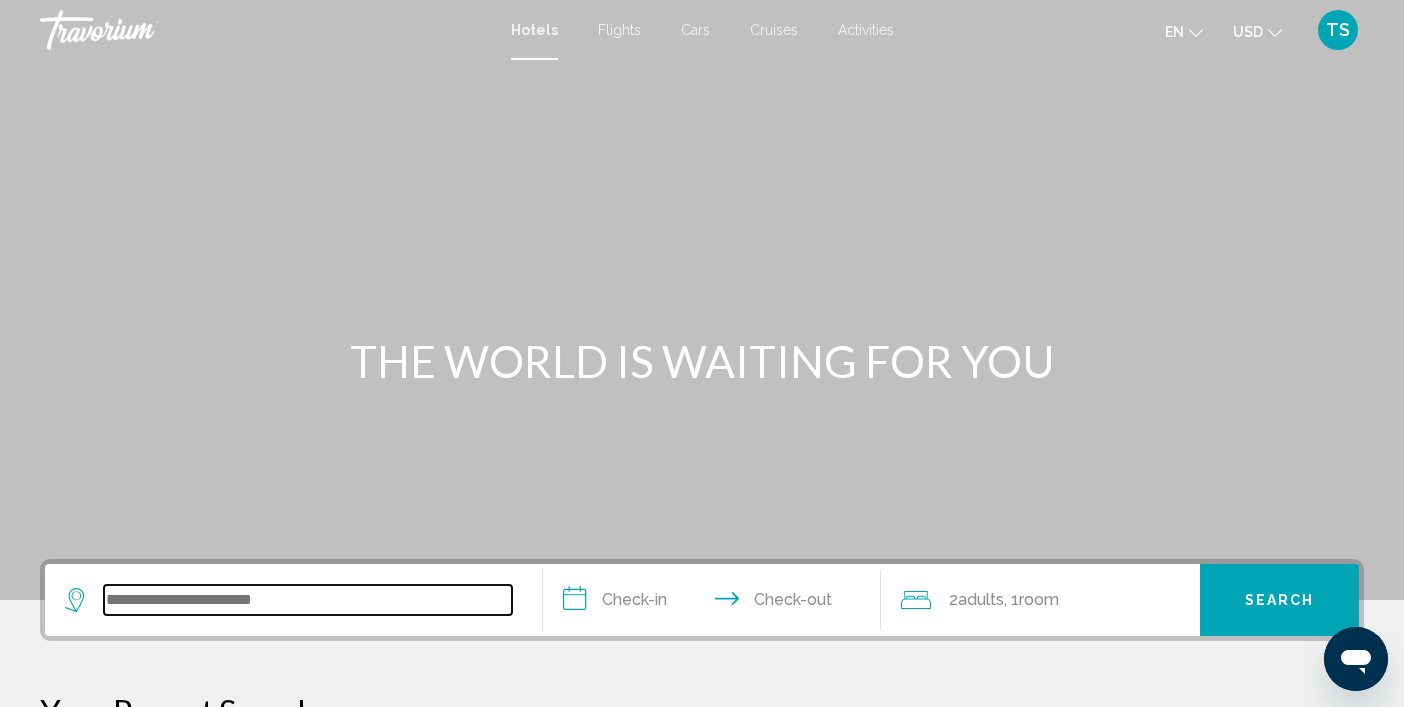 click at bounding box center [308, 600] 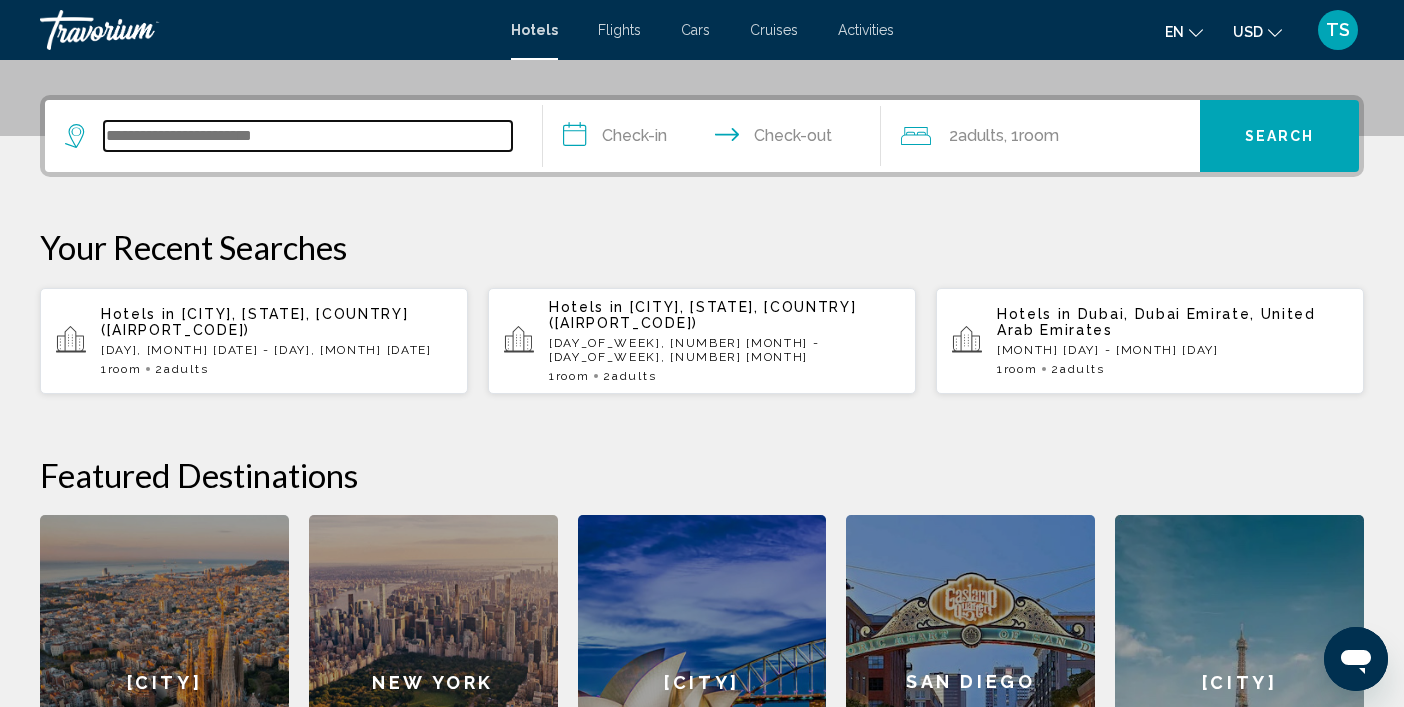 scroll, scrollTop: 494, scrollLeft: 0, axis: vertical 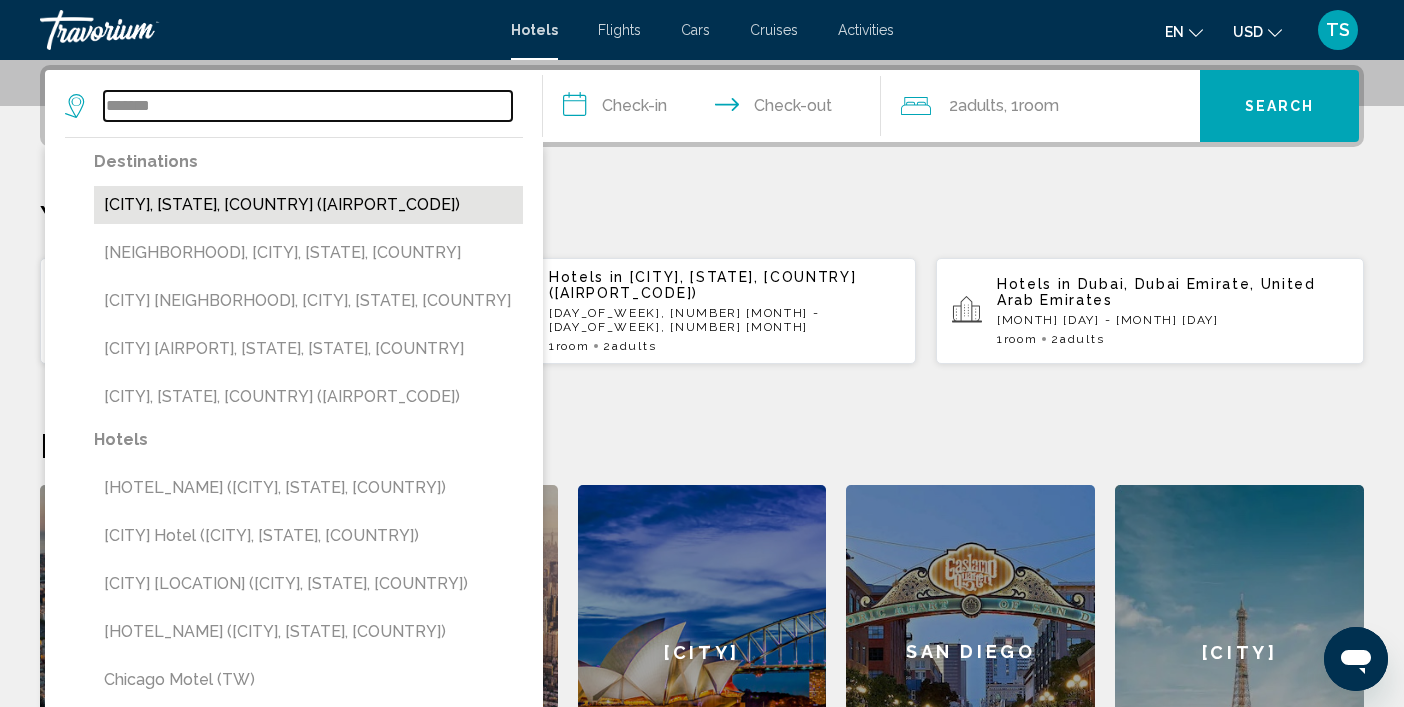 type on "*******" 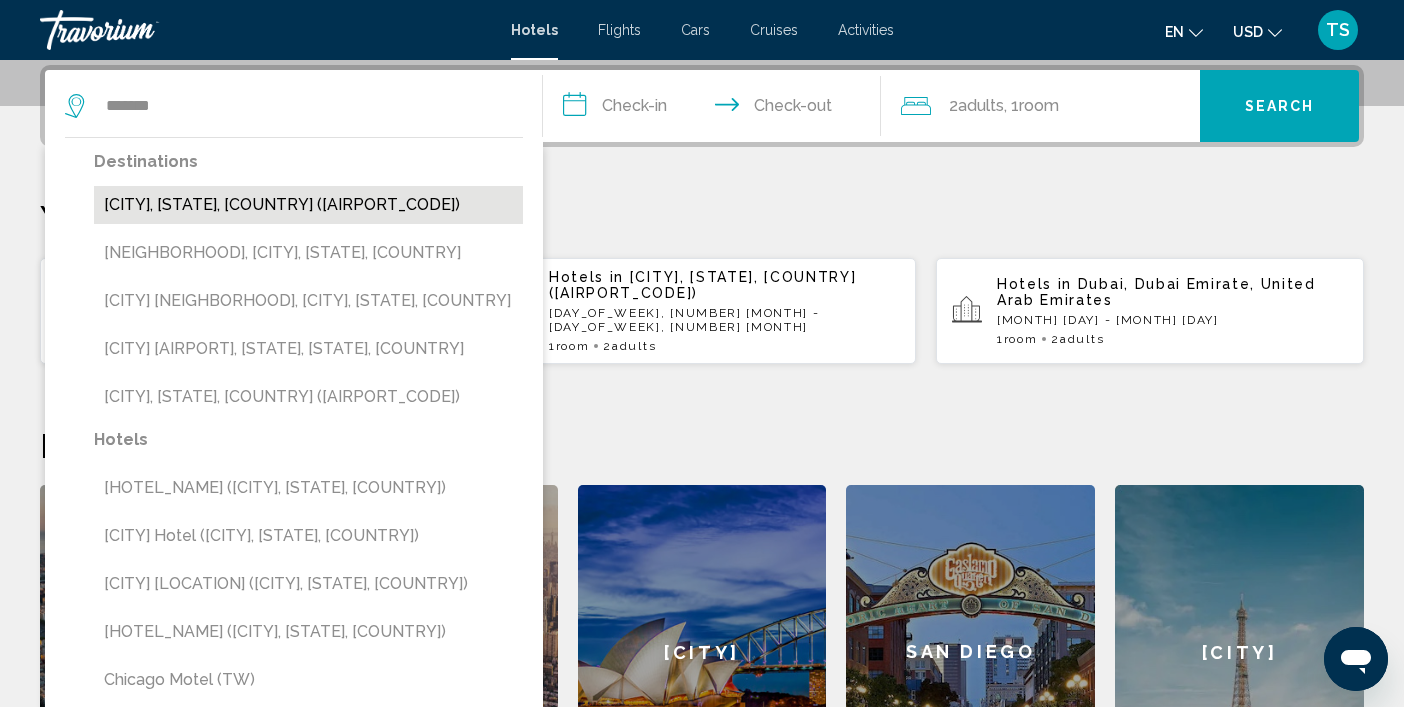click on "[CITY], [STATE], [COUNTRY] ([AIRPORT_CODE])" at bounding box center [308, 205] 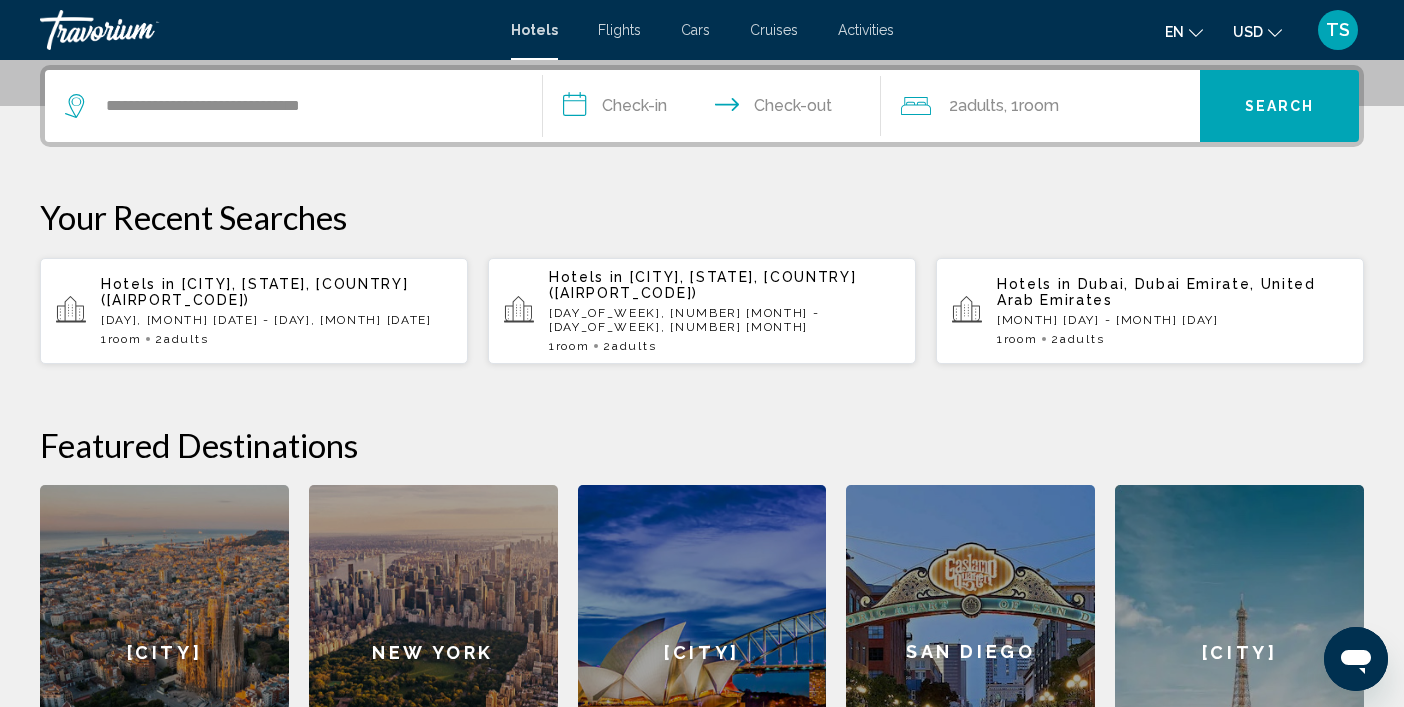click on "**********" at bounding box center (716, 109) 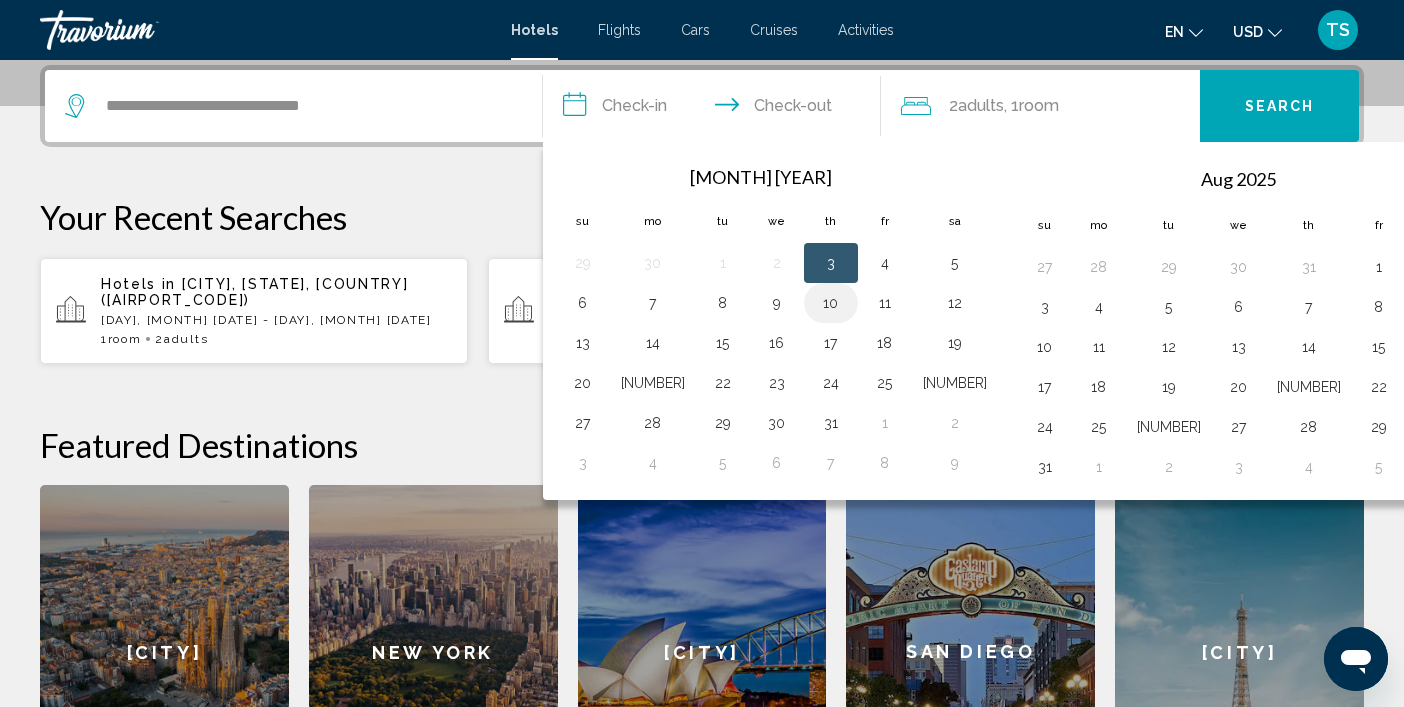 click on "10" at bounding box center [831, 303] 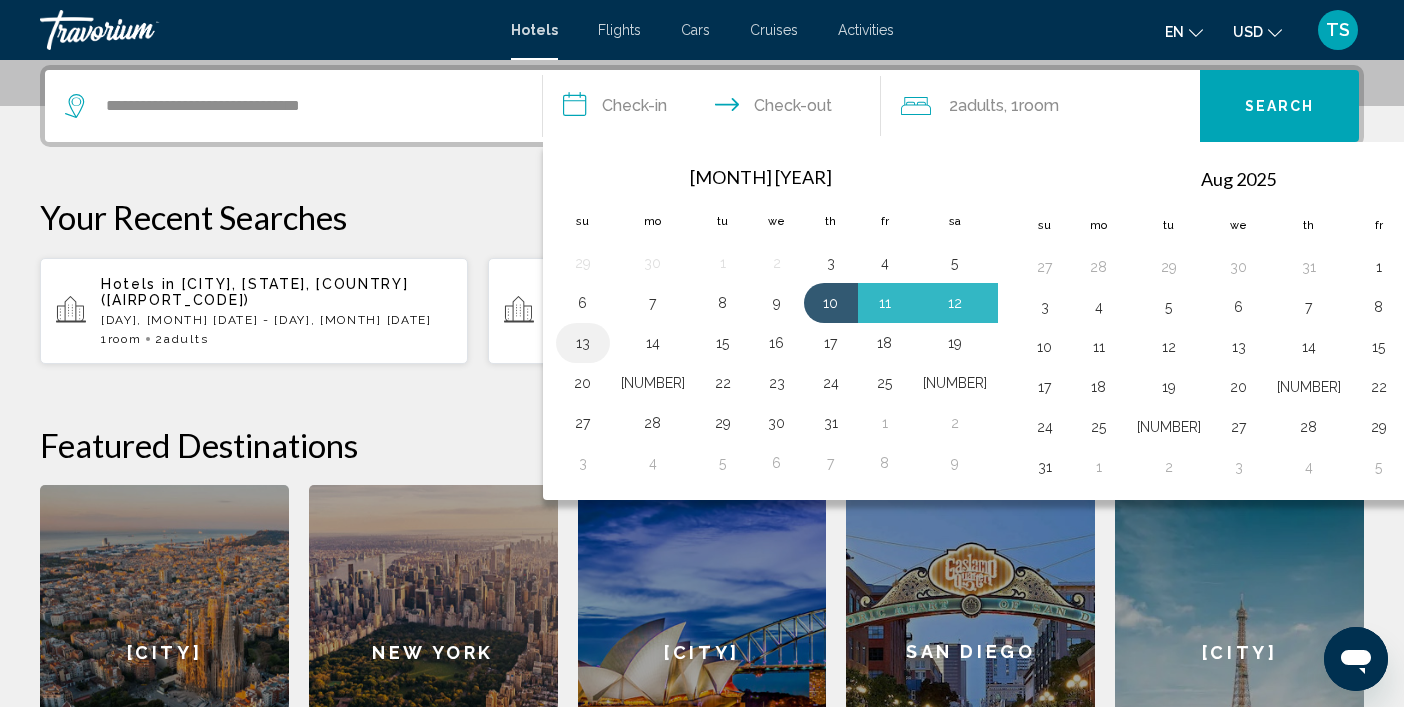click on "13" at bounding box center (583, 343) 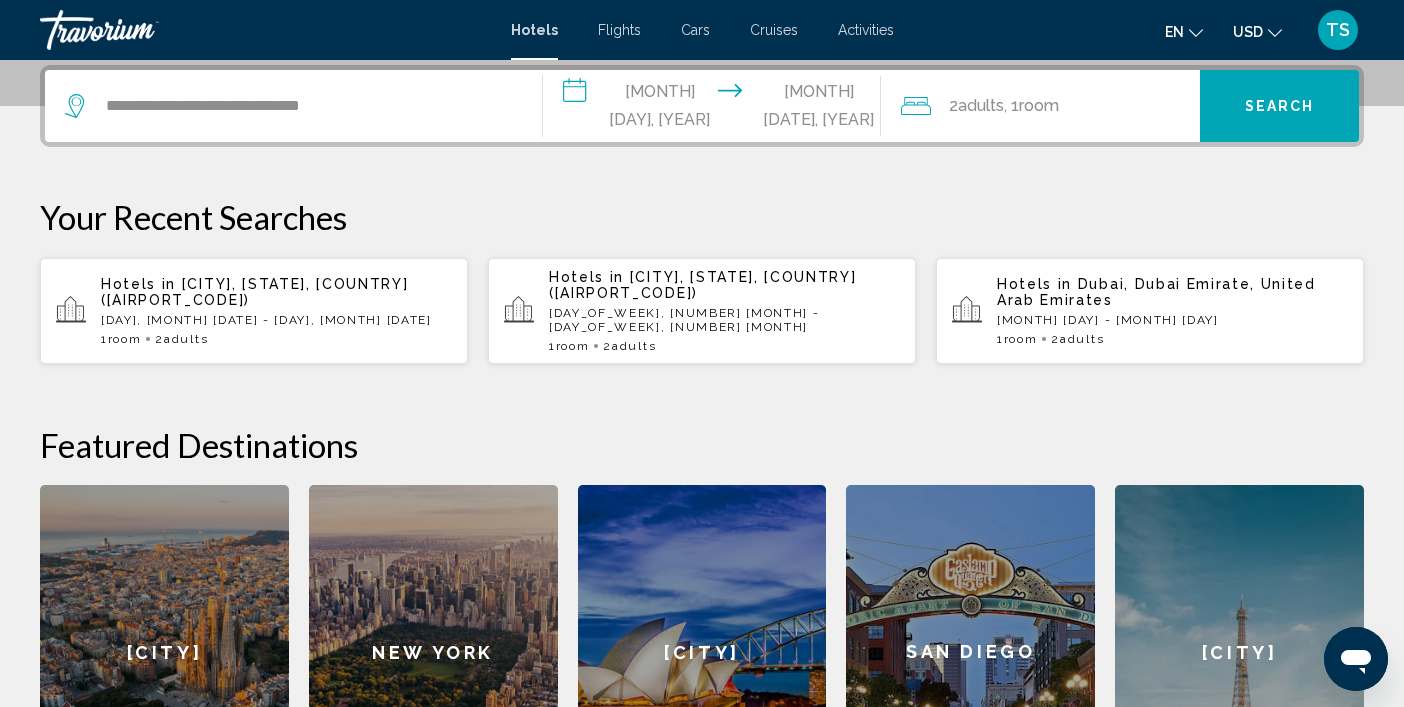 click on "2  Adult Adults , 1  Room rooms" at bounding box center [1050, 106] 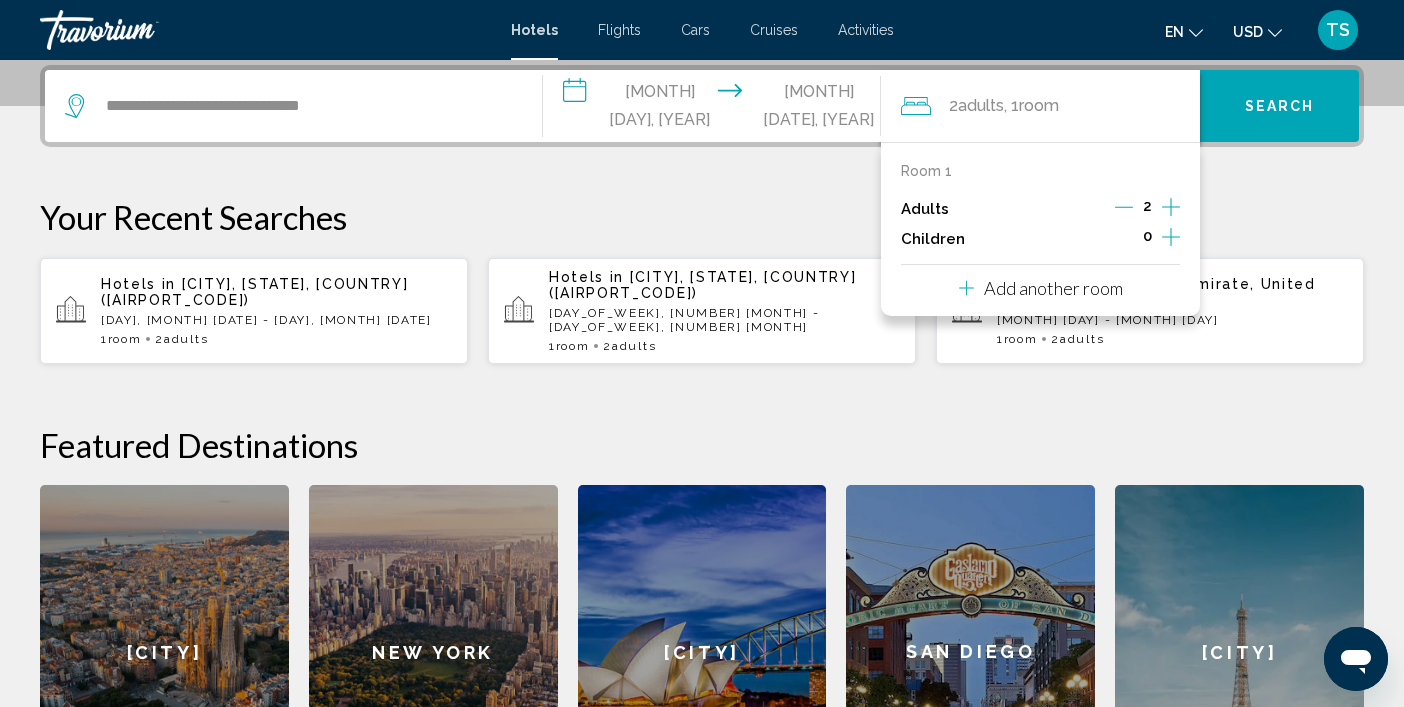click at bounding box center (1124, 207) 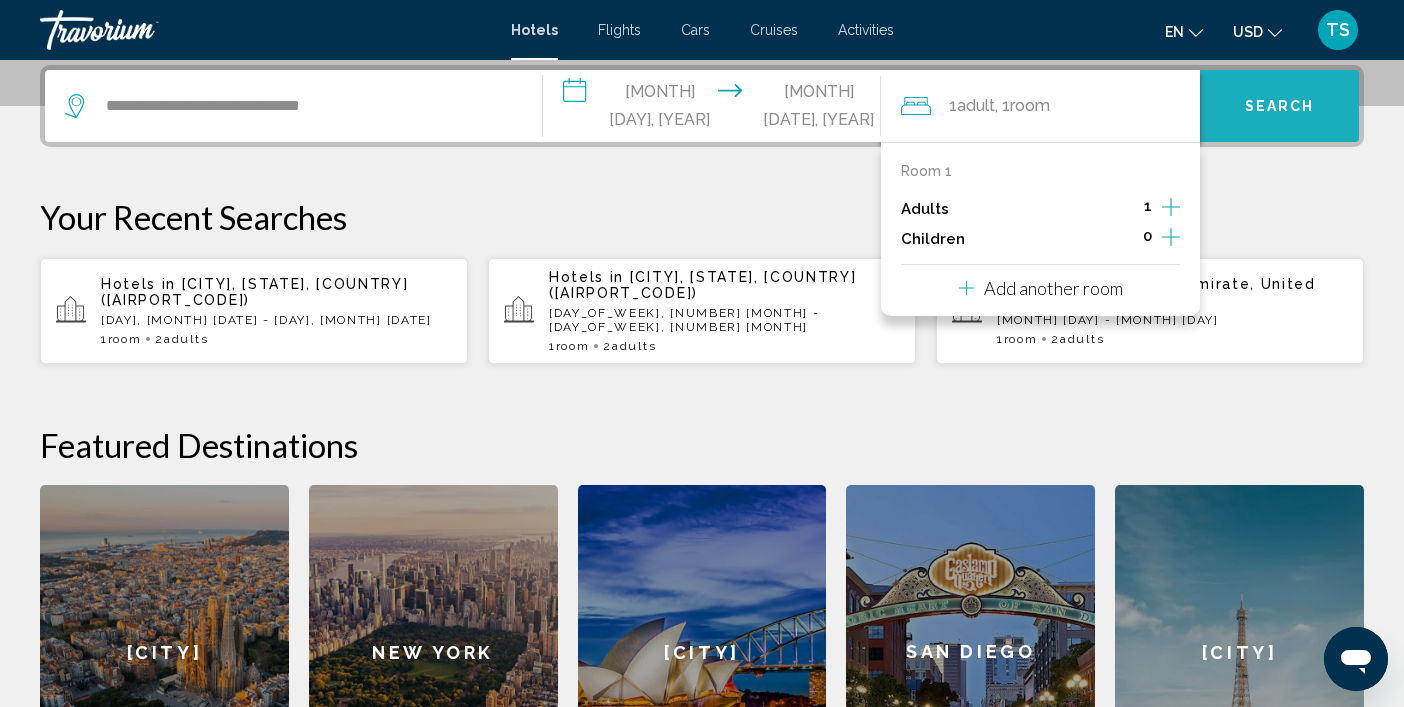 click on "Search" at bounding box center [1280, 107] 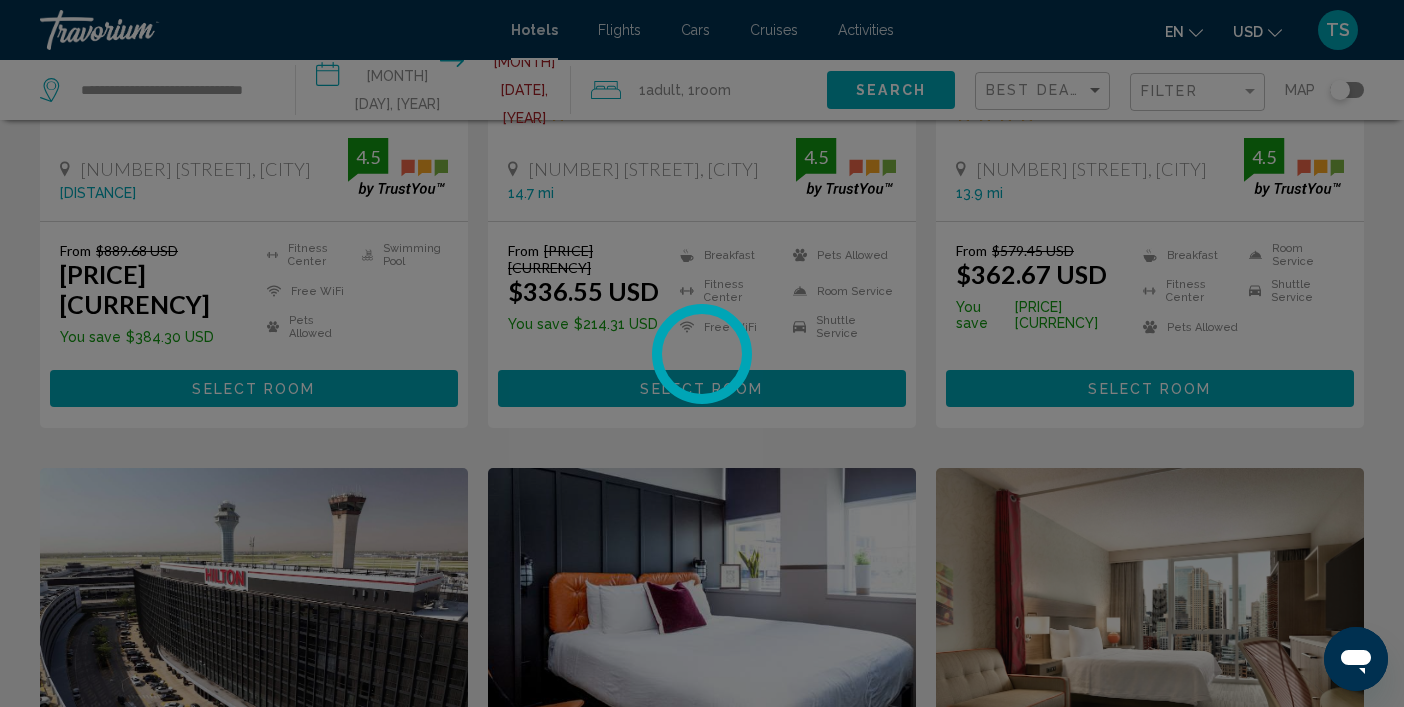 scroll, scrollTop: 0, scrollLeft: 0, axis: both 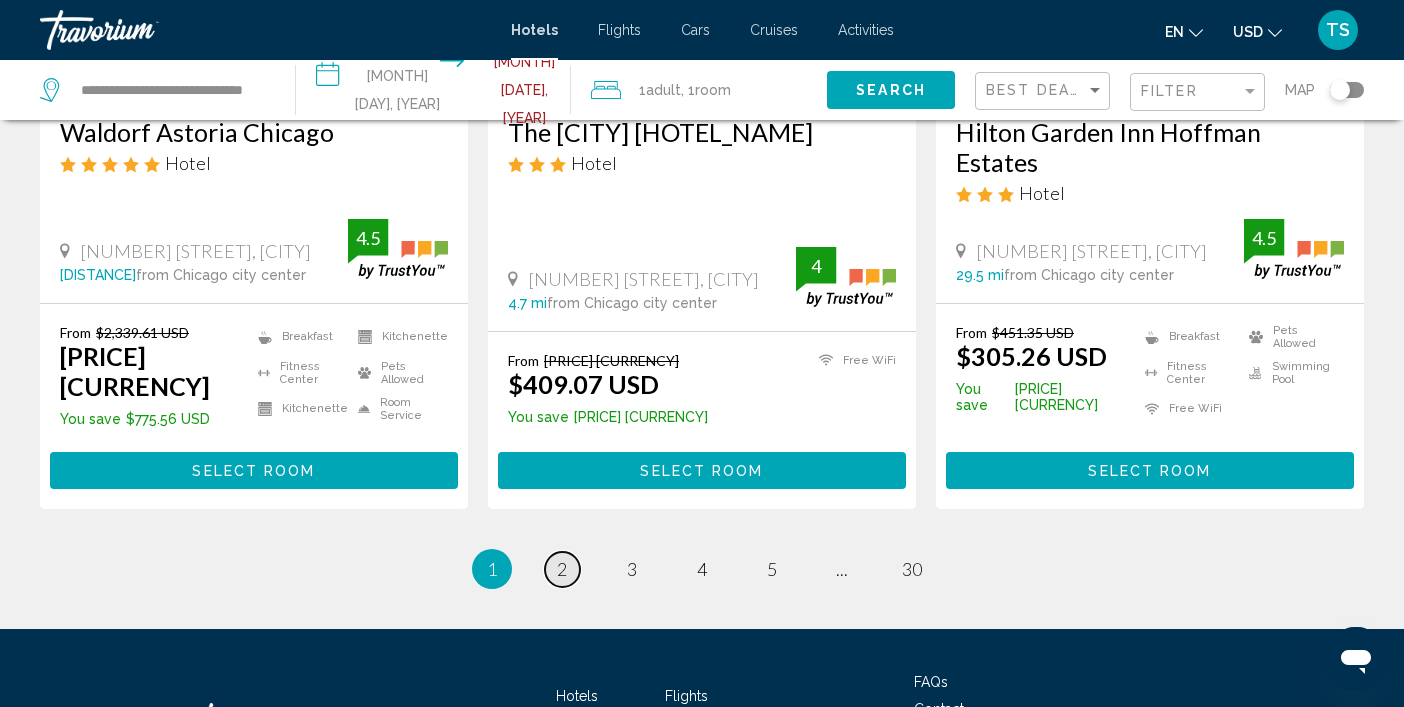 click on "2" at bounding box center (562, 569) 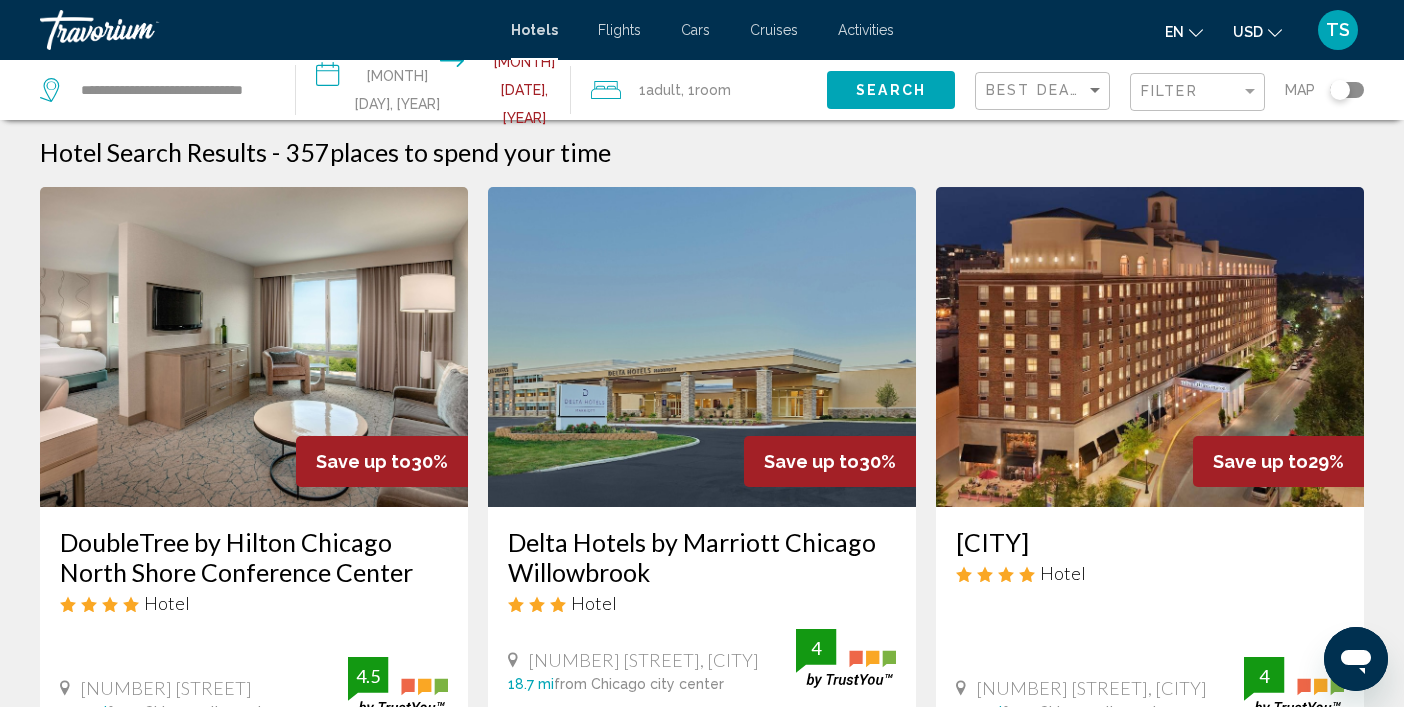 scroll, scrollTop: 0, scrollLeft: 0, axis: both 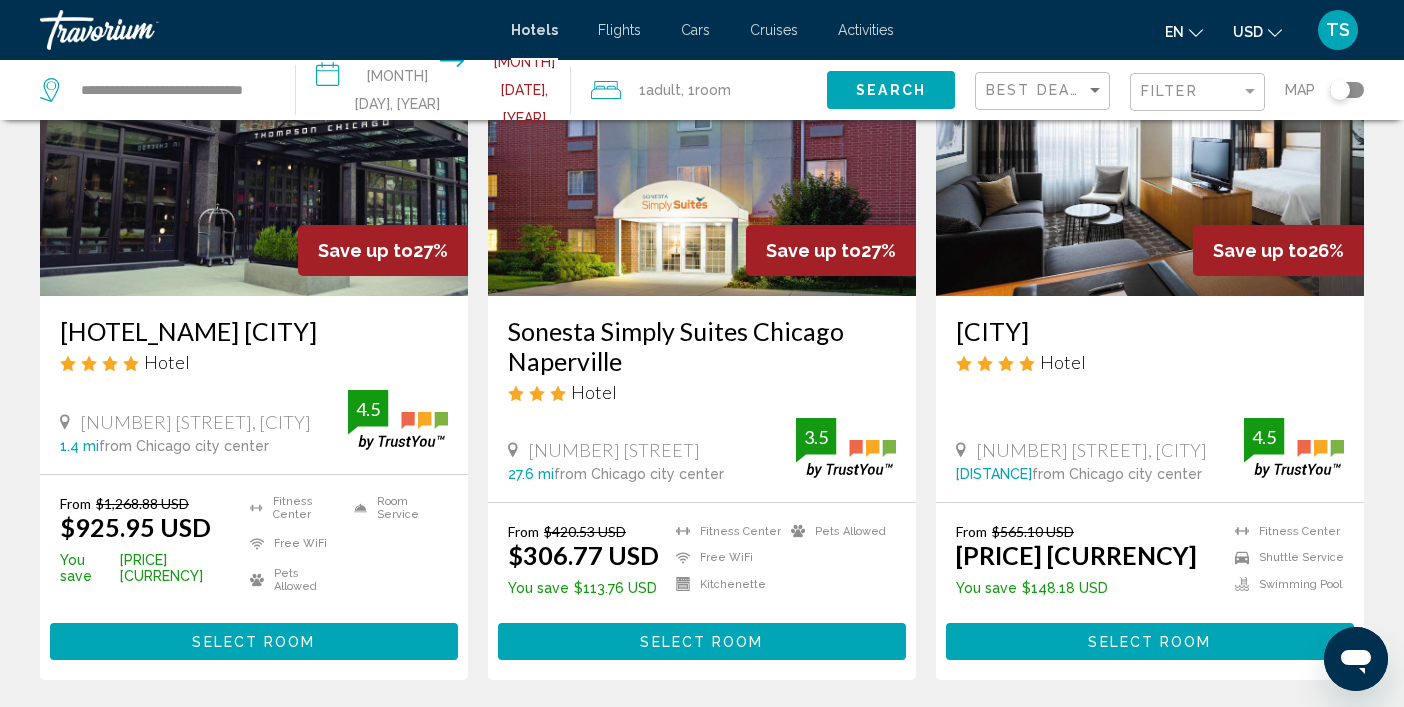 click on "3" at bounding box center [492, 740] 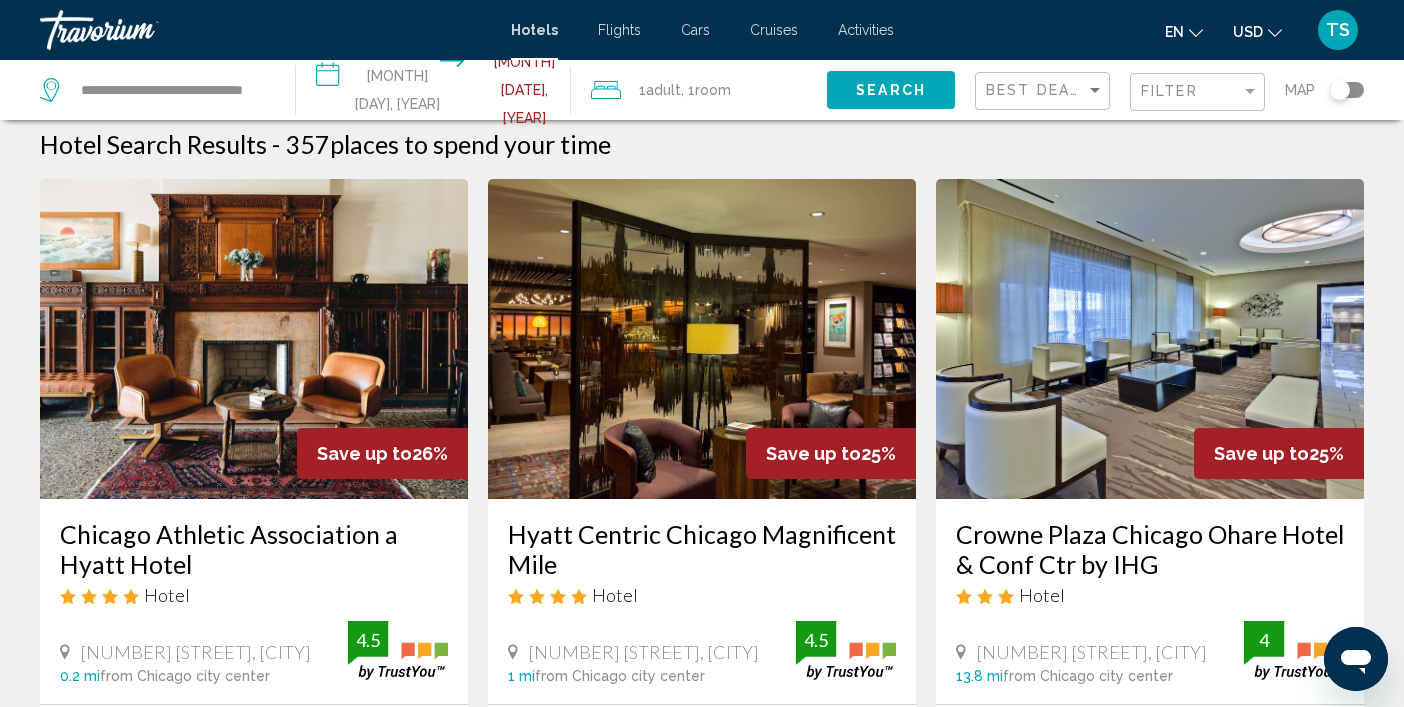 scroll, scrollTop: 0, scrollLeft: 0, axis: both 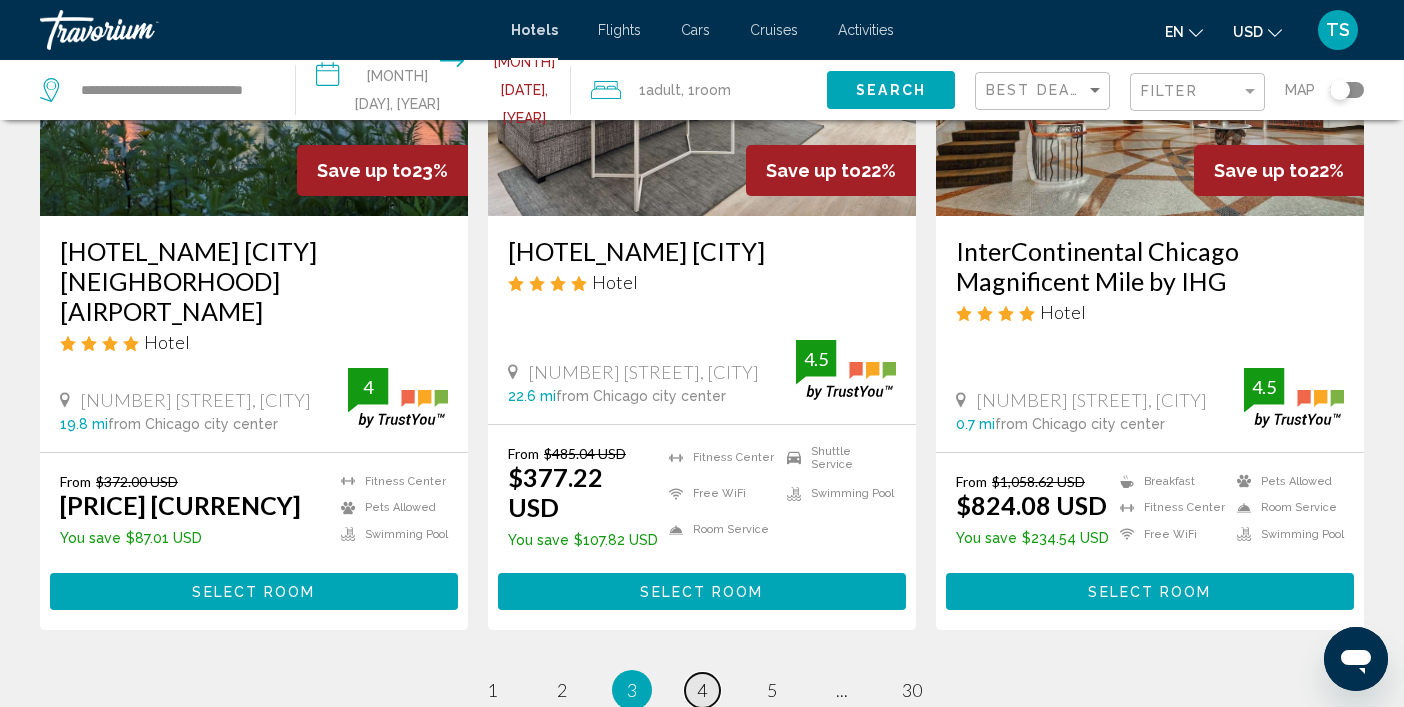 click on "page" at bounding box center [492, 690] 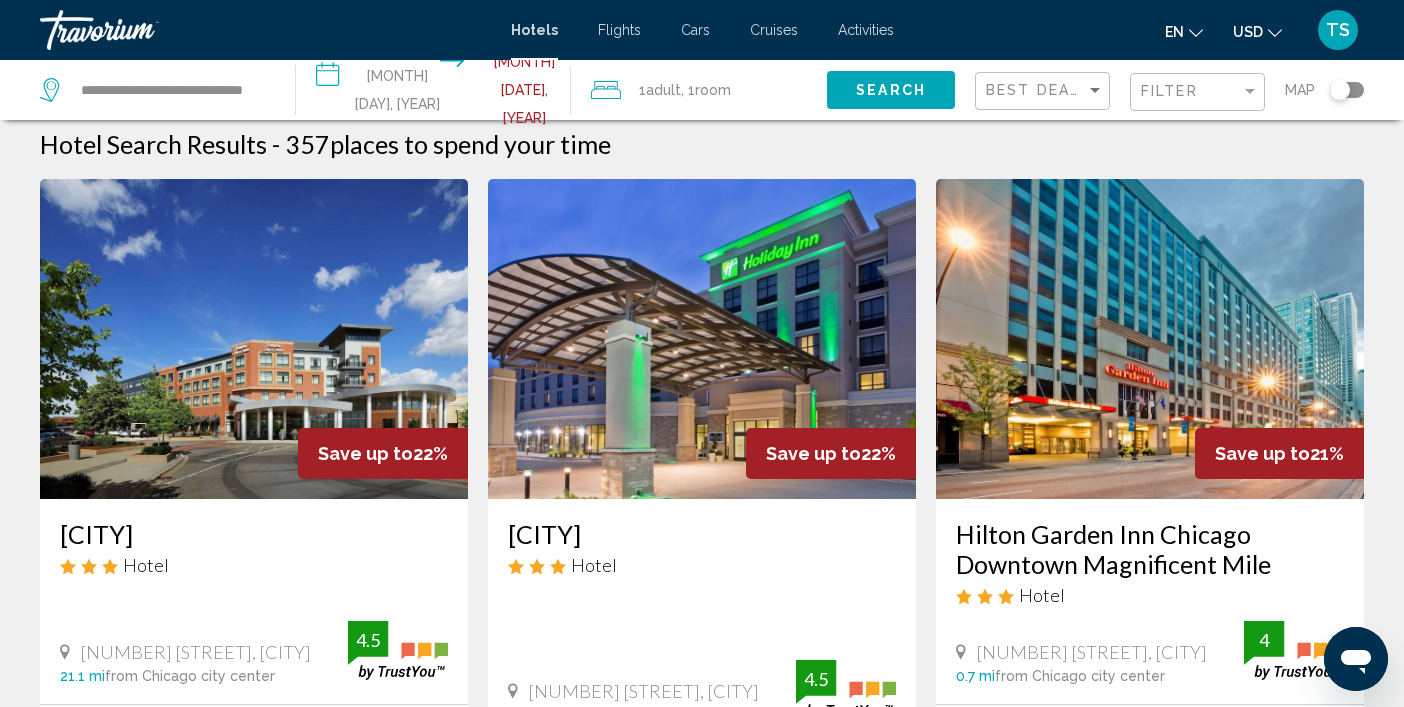 scroll, scrollTop: 0, scrollLeft: 0, axis: both 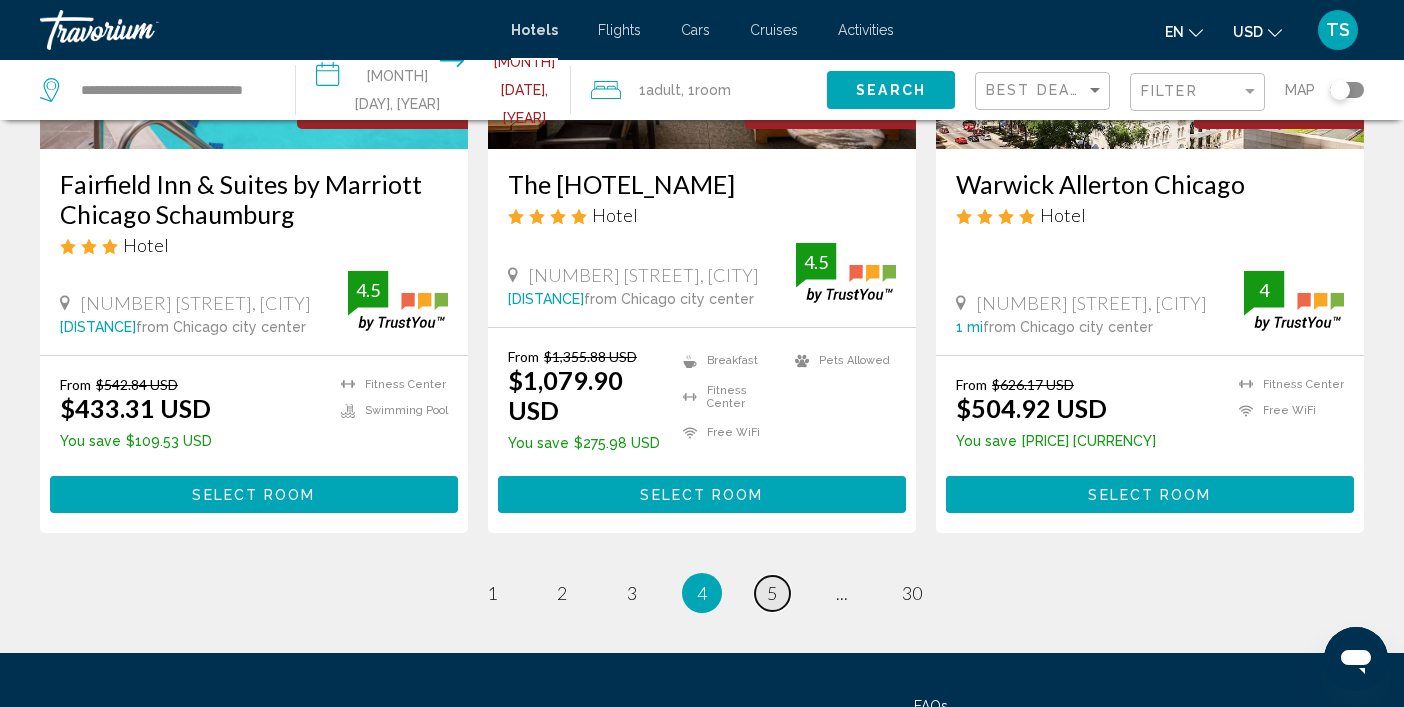 click on "5" at bounding box center (492, 593) 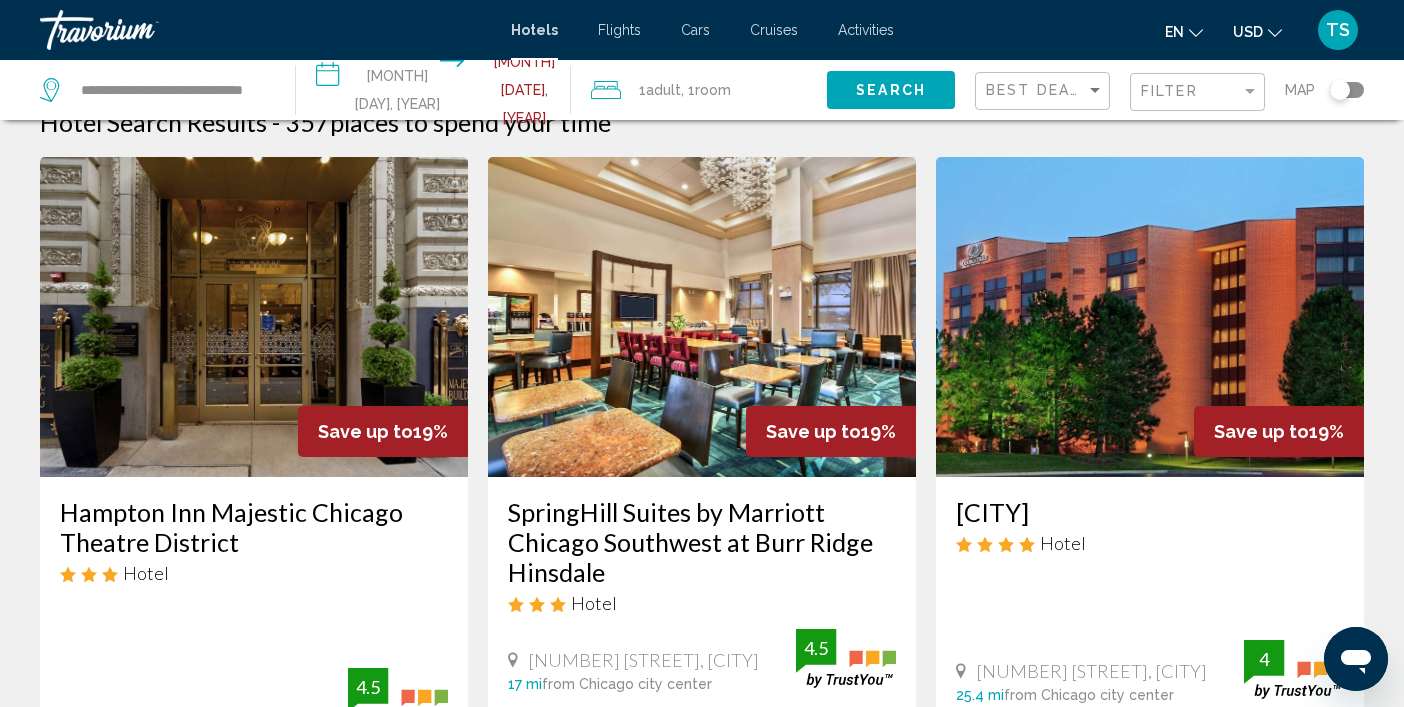 scroll, scrollTop: 0, scrollLeft: 0, axis: both 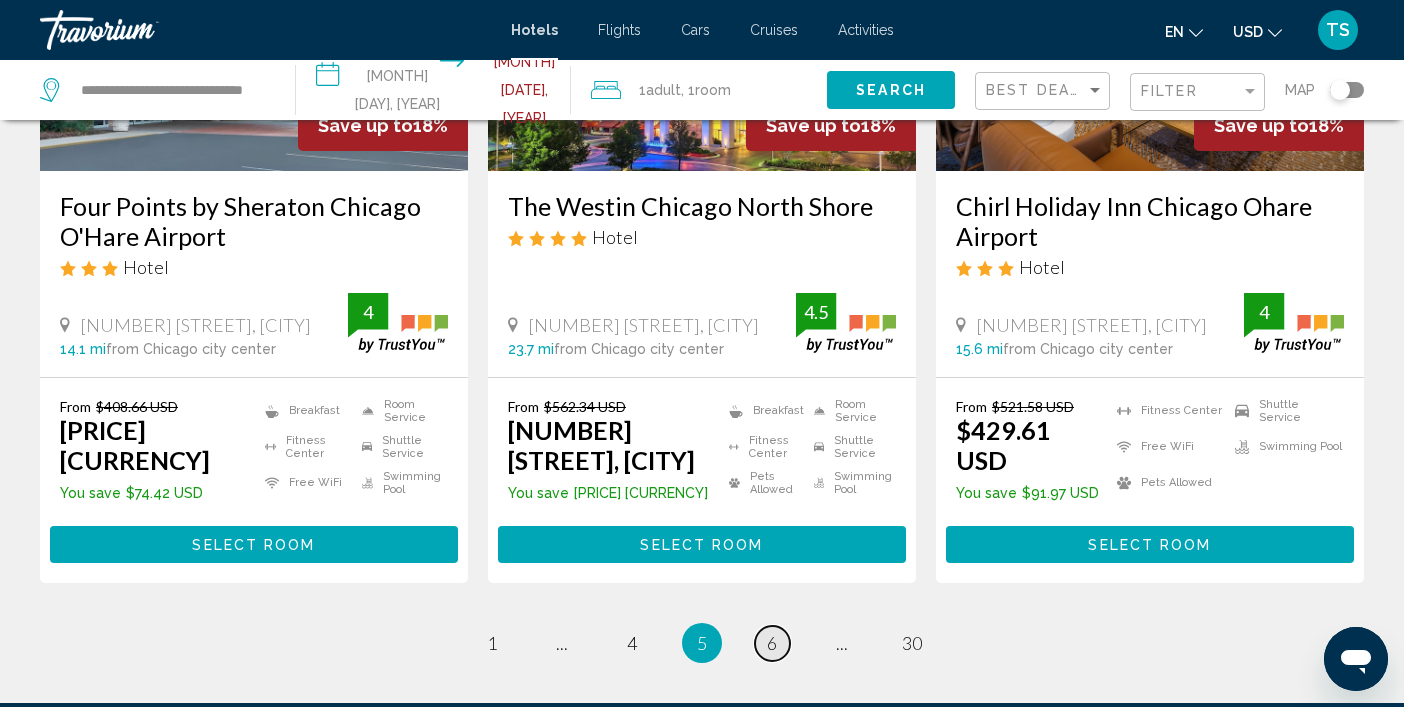 click on "6" at bounding box center (492, 643) 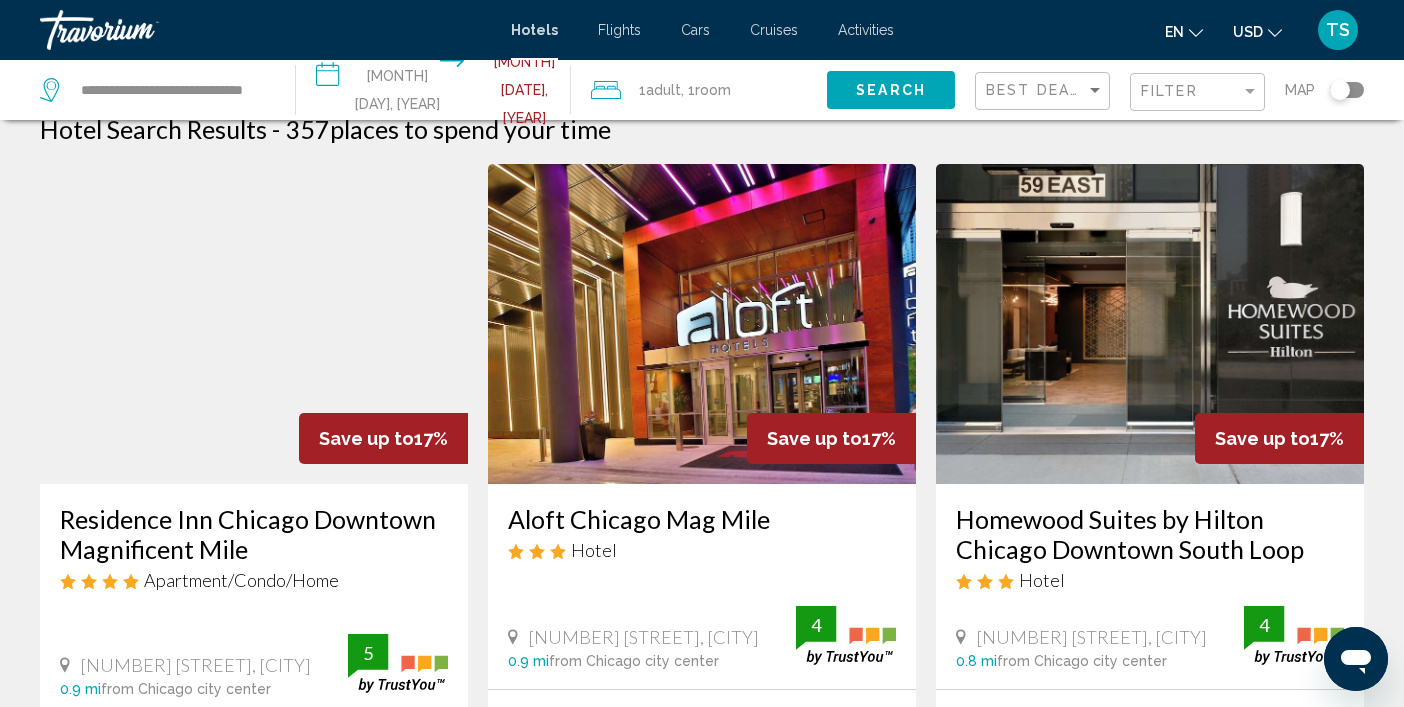 scroll, scrollTop: 0, scrollLeft: 0, axis: both 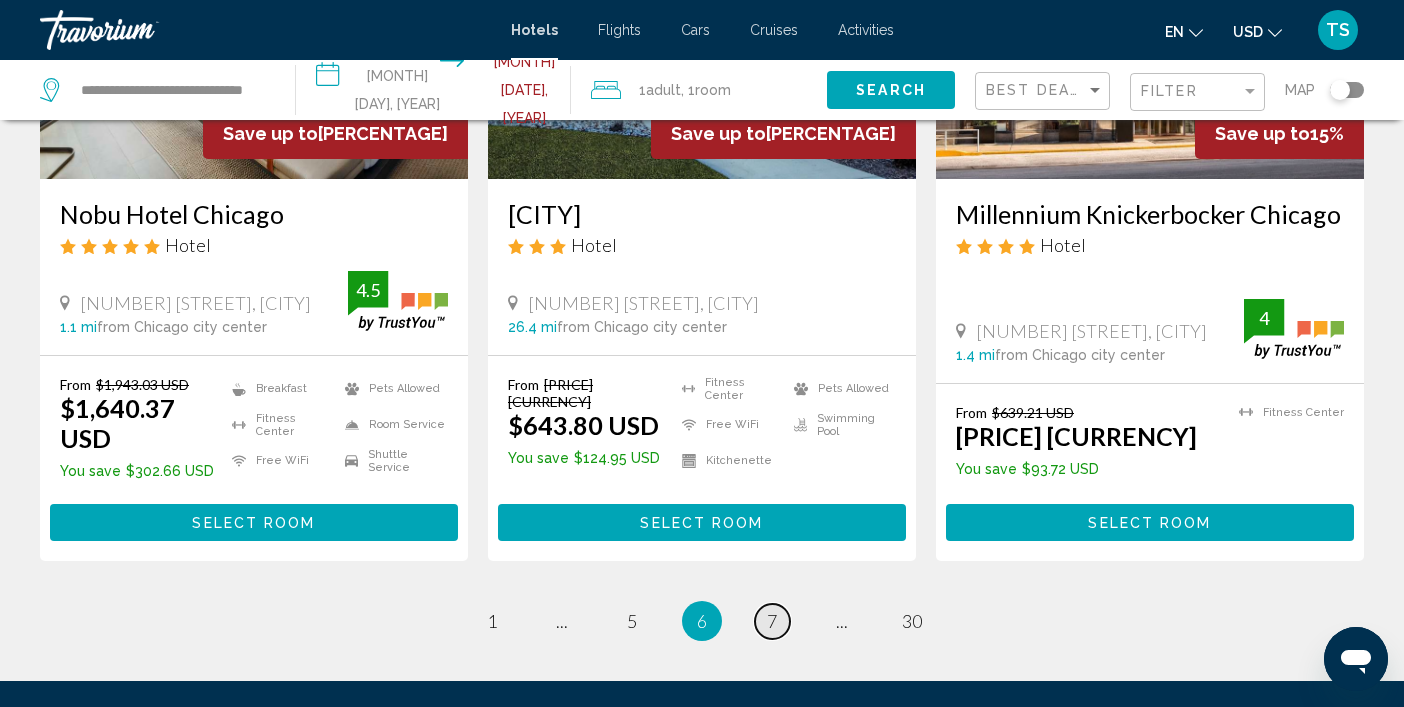 click on "page  7" at bounding box center [492, 621] 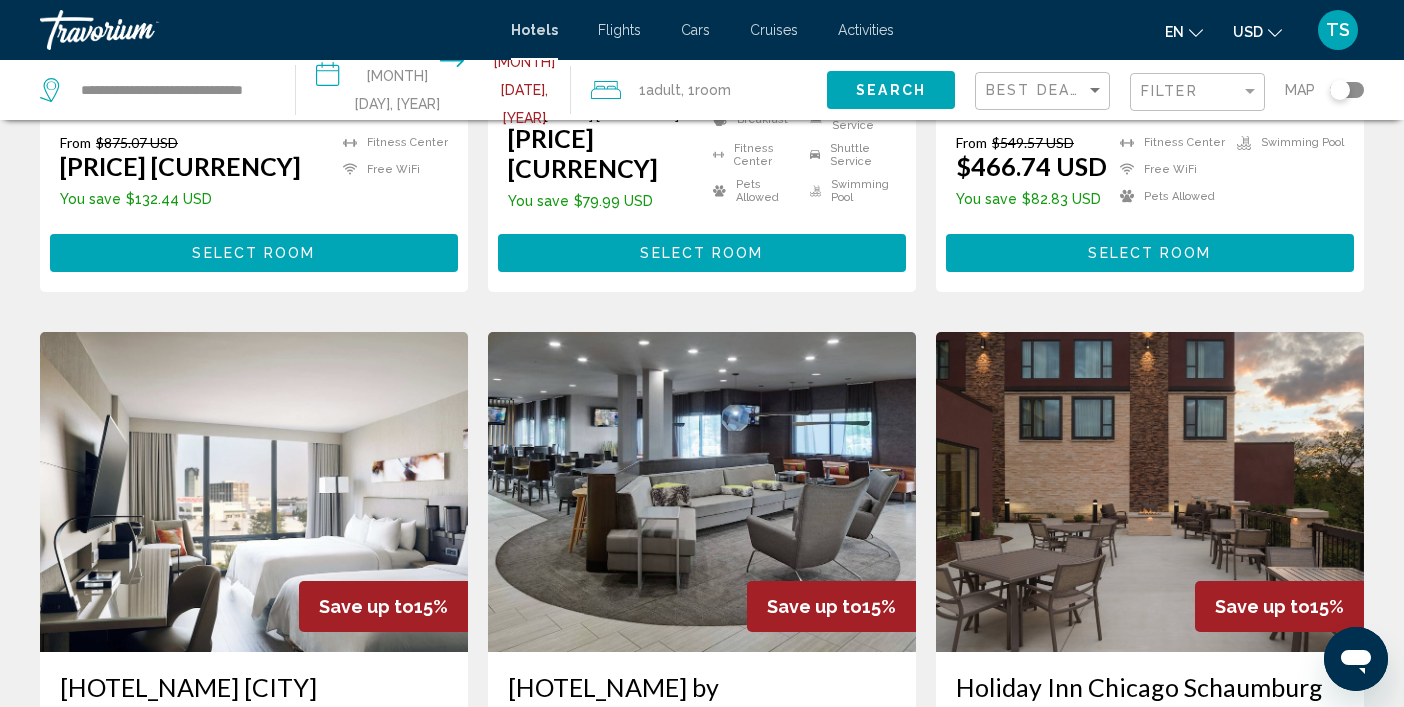 scroll, scrollTop: 0, scrollLeft: 0, axis: both 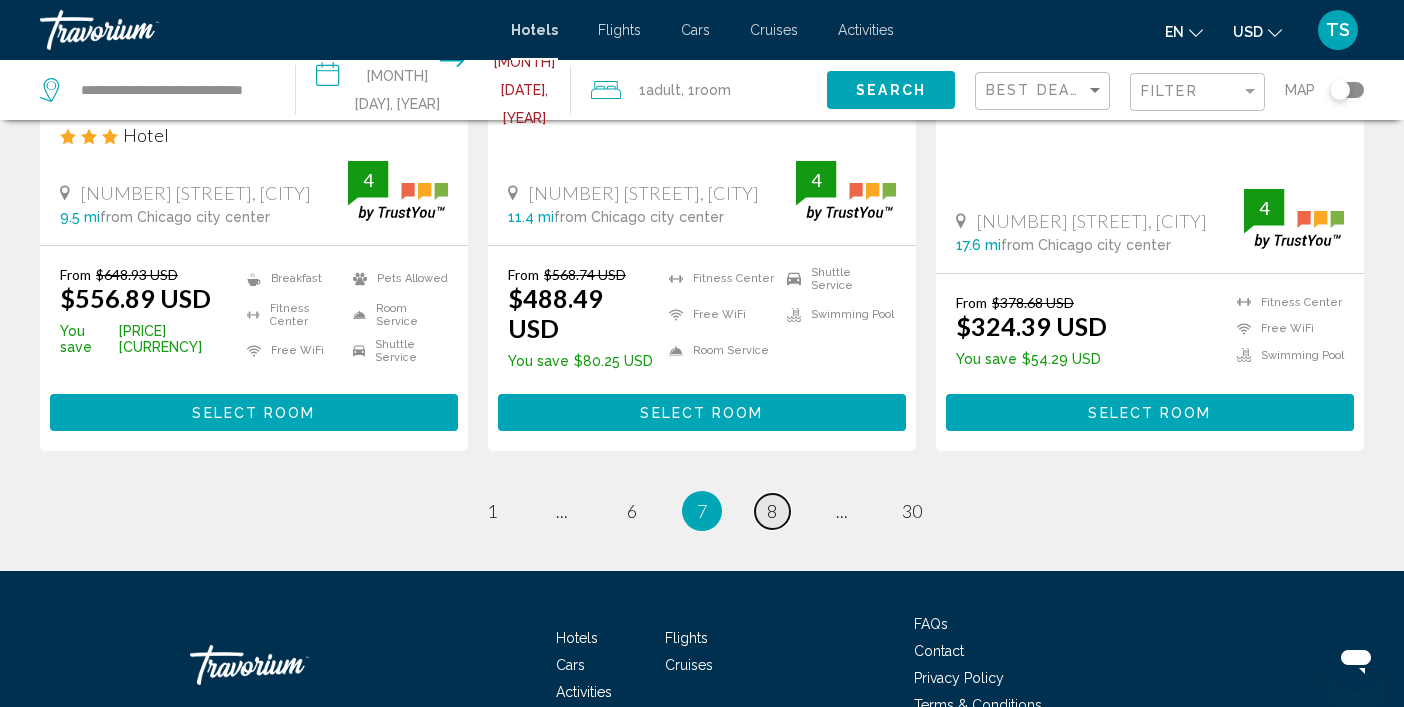 click on "page  8" at bounding box center [492, 511] 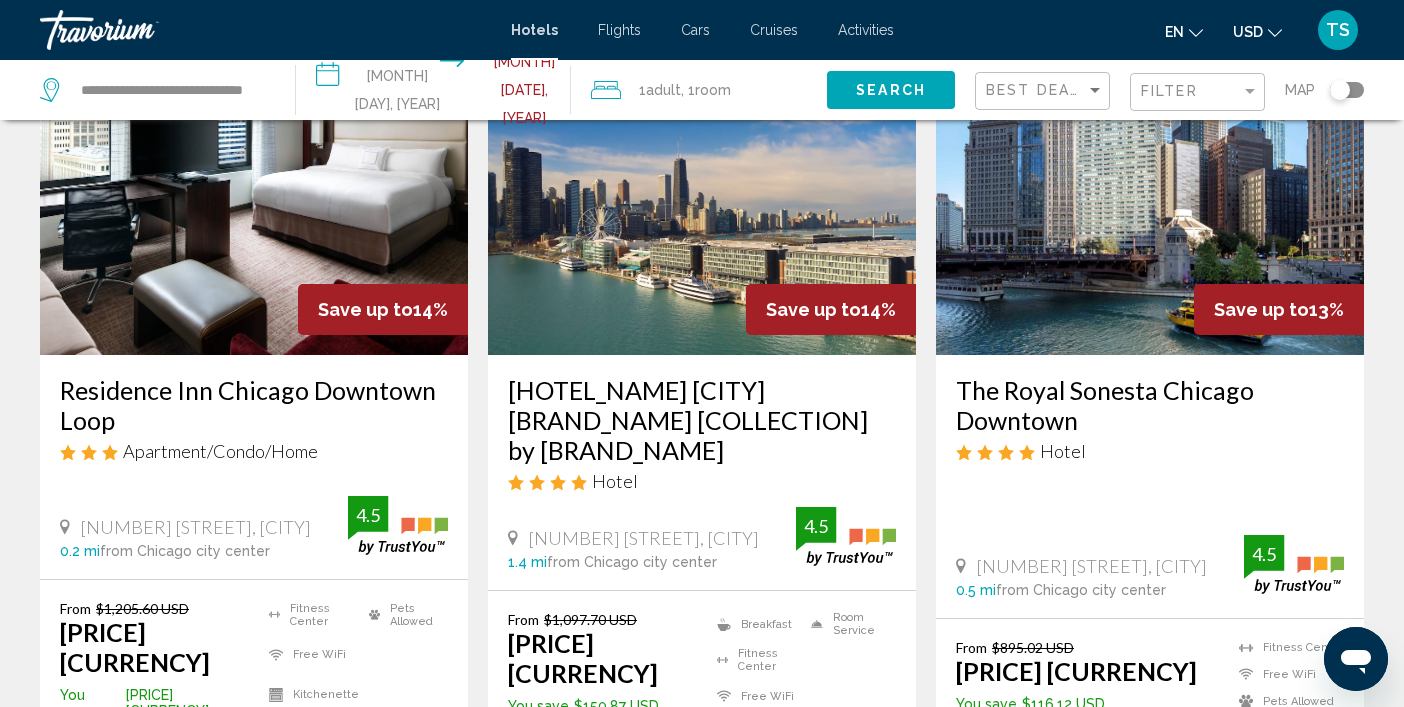 scroll, scrollTop: 0, scrollLeft: 0, axis: both 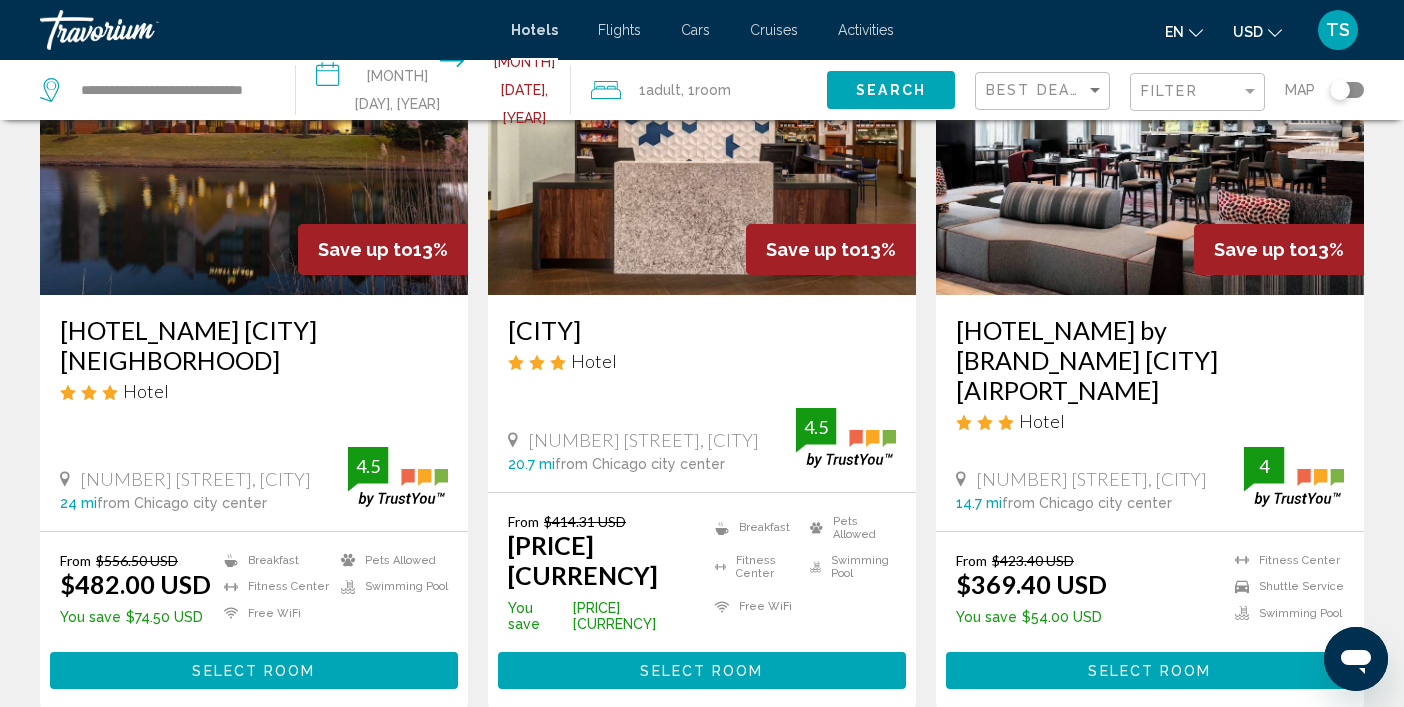click on "9" at bounding box center (492, 769) 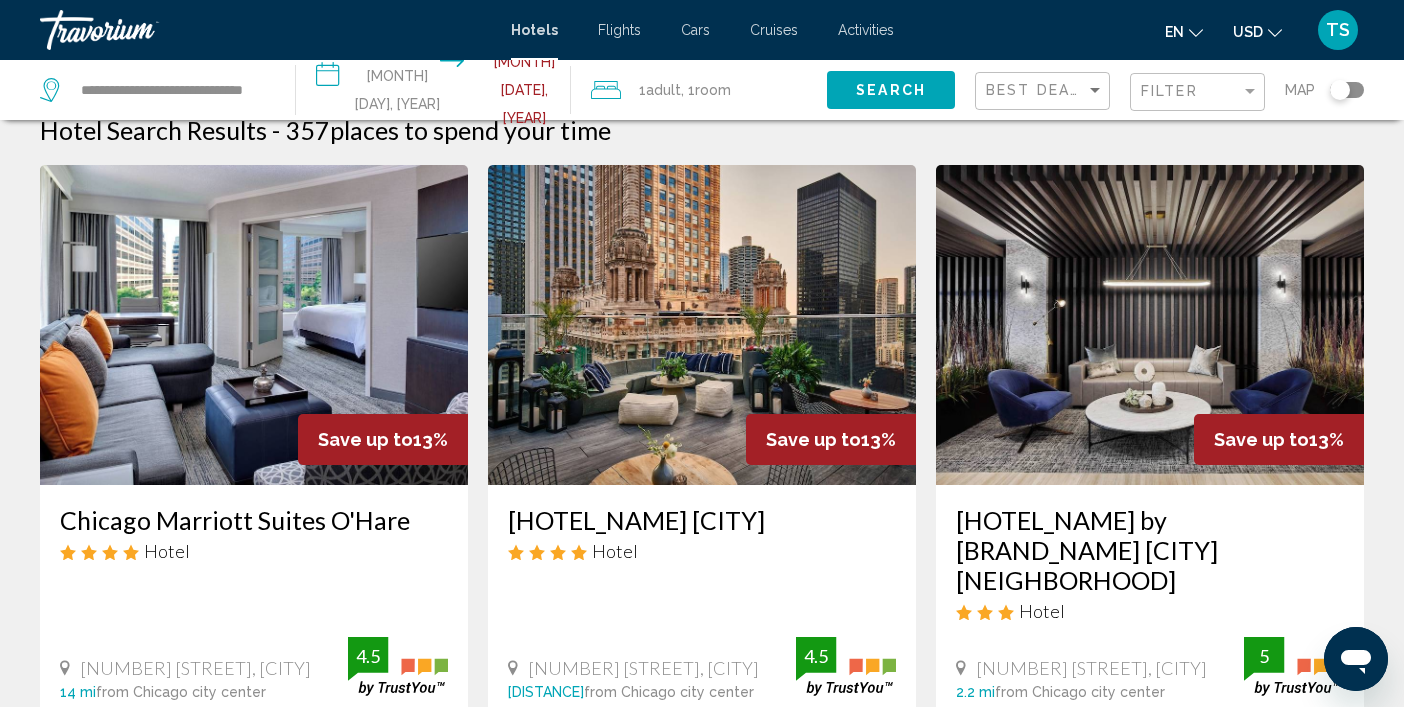 scroll, scrollTop: 0, scrollLeft: 0, axis: both 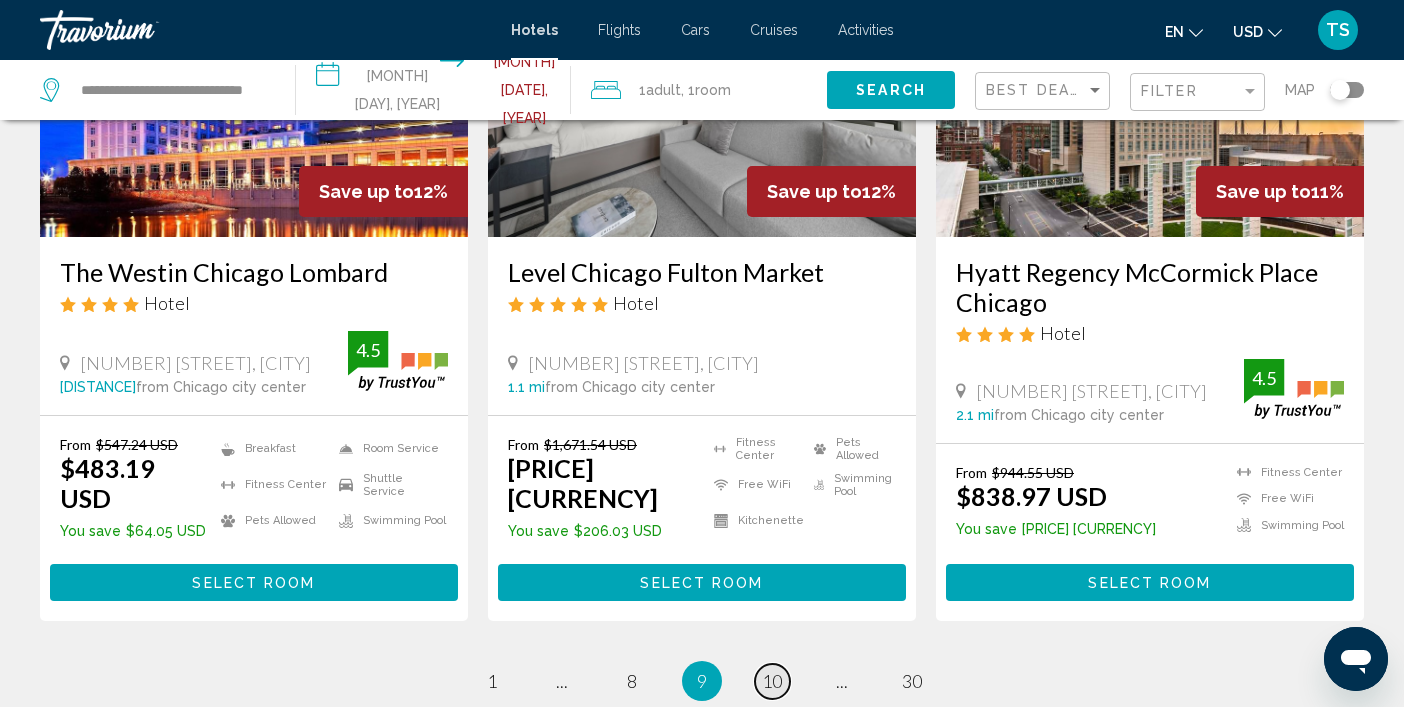 click on "page  10" at bounding box center (492, 681) 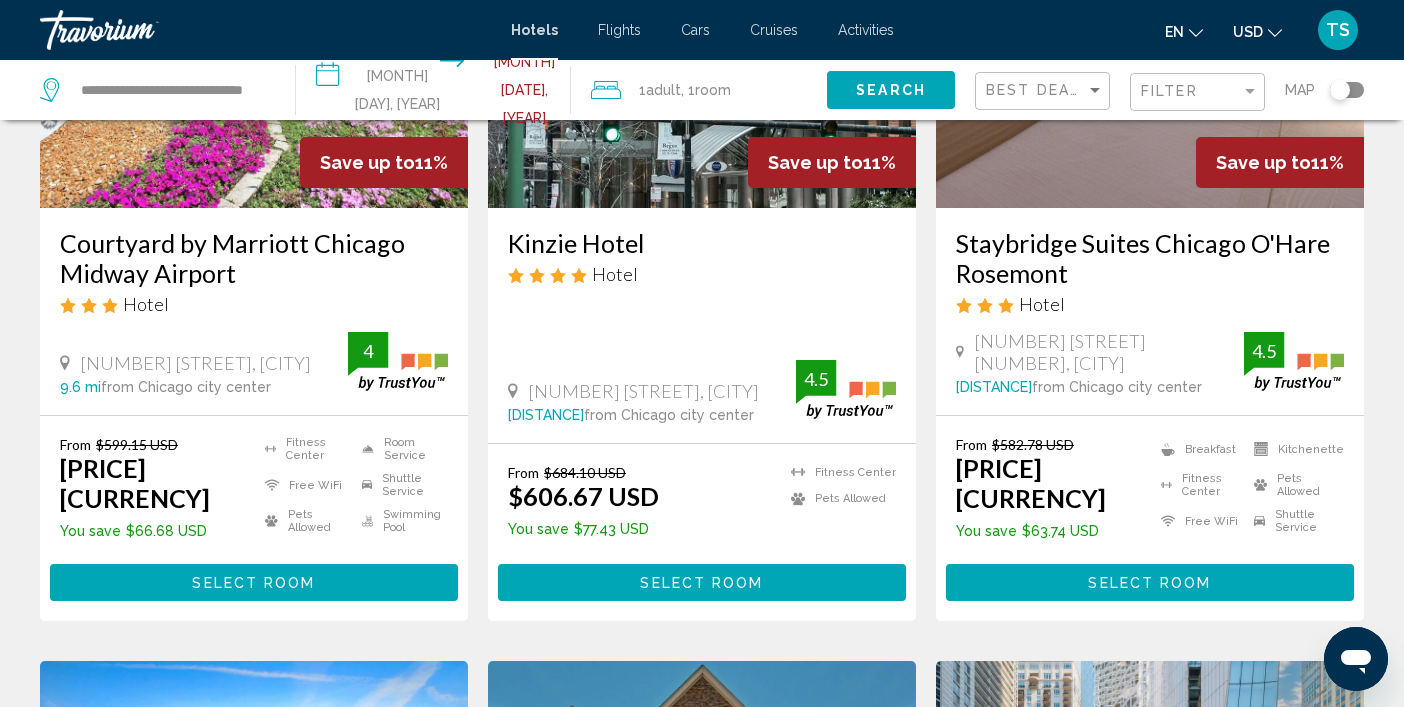 scroll, scrollTop: 0, scrollLeft: 0, axis: both 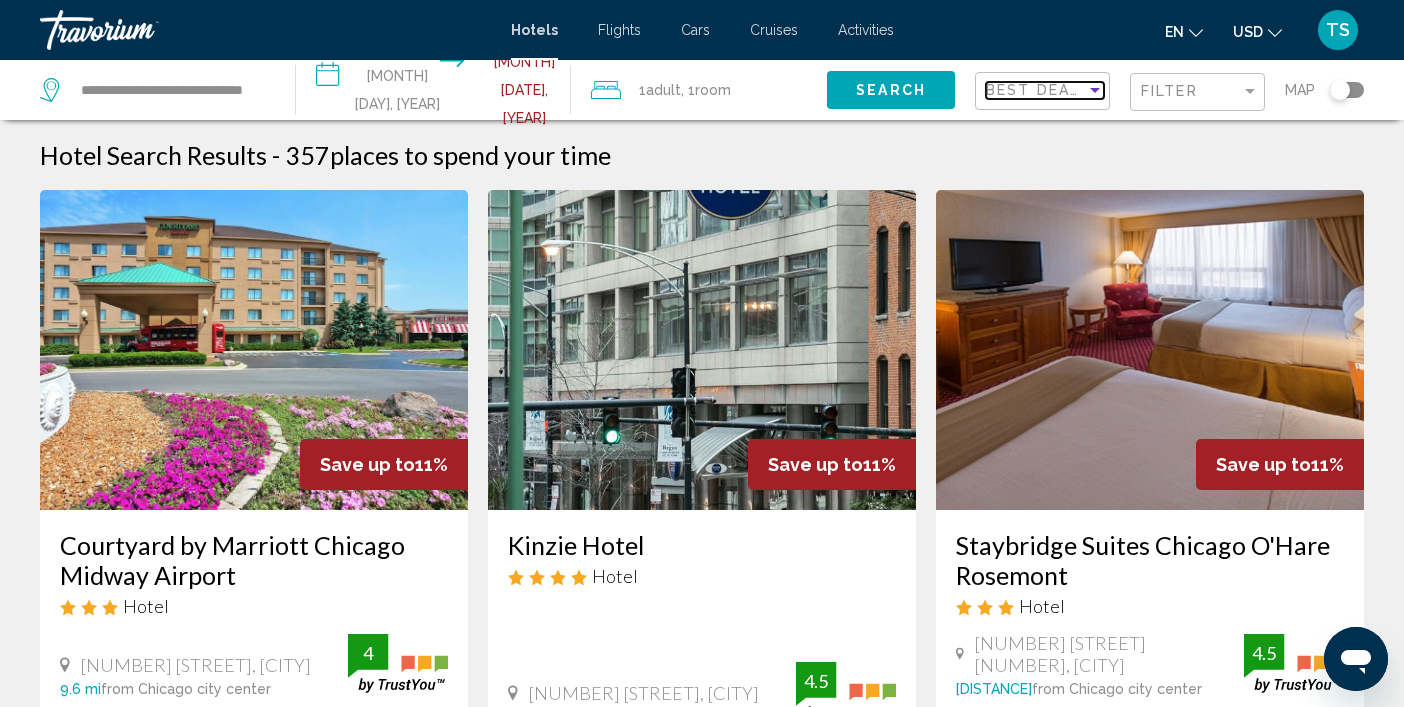 click at bounding box center [1095, 90] 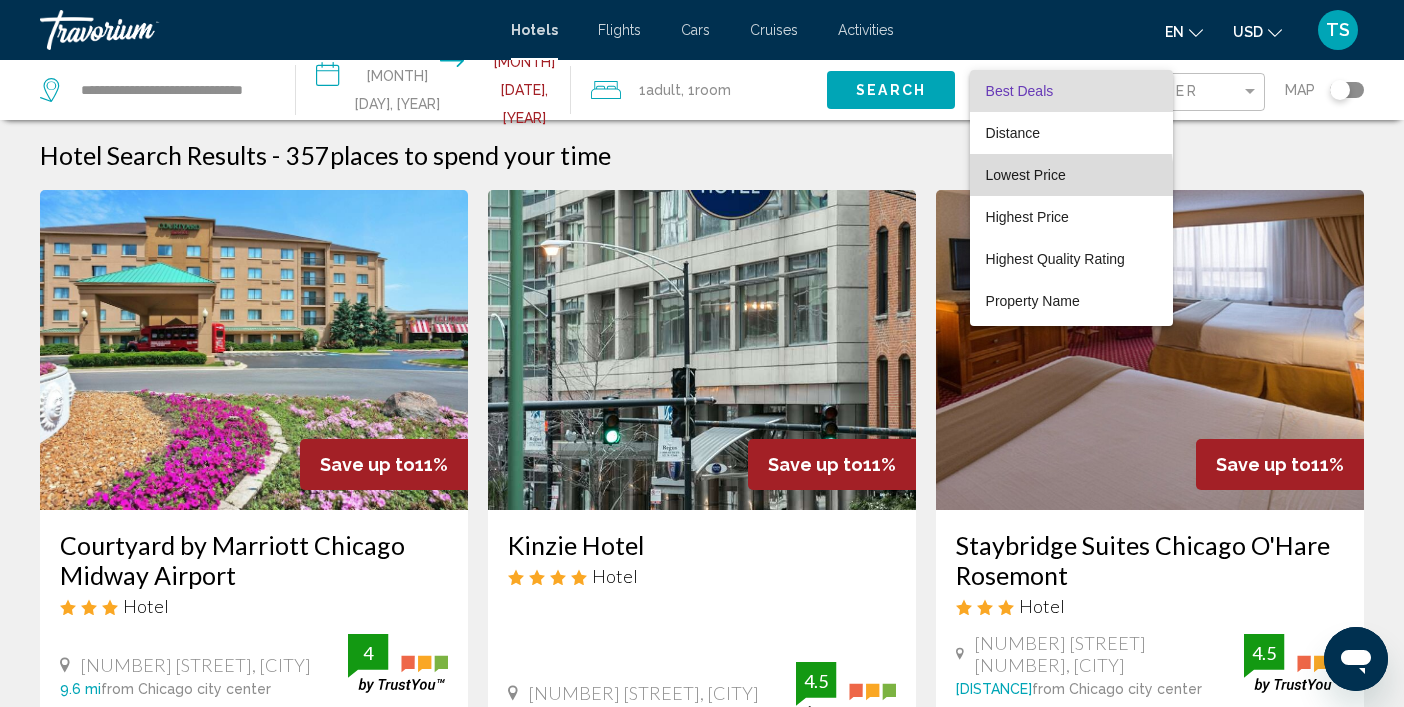 click on "Lowest Price" at bounding box center [1026, 175] 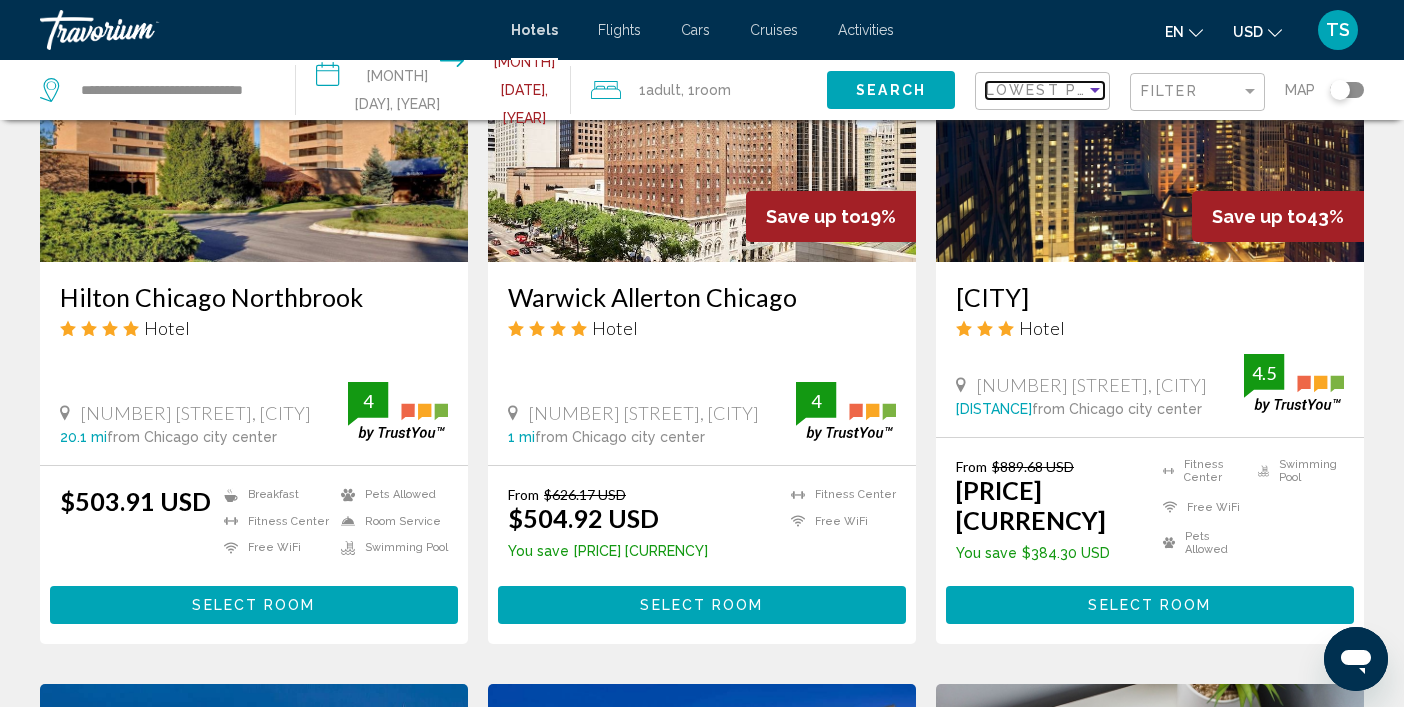 scroll, scrollTop: 1030, scrollLeft: 0, axis: vertical 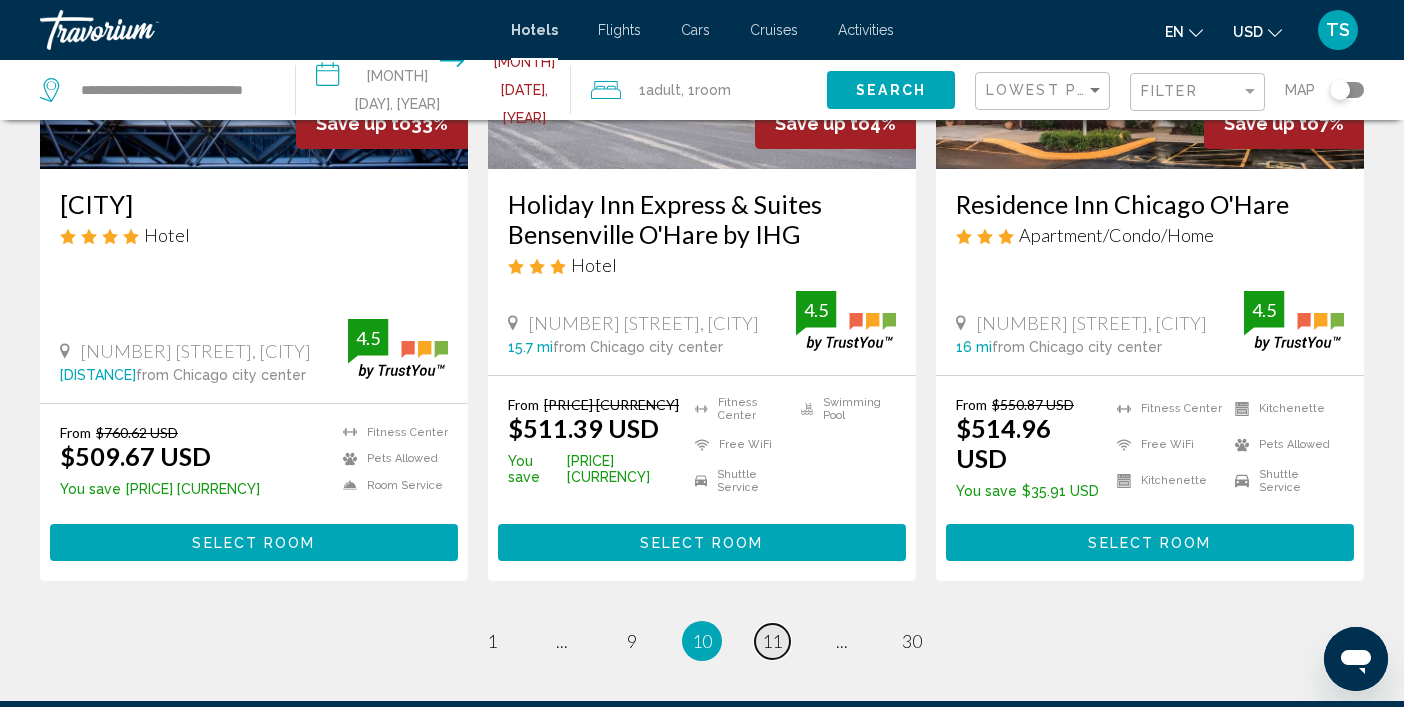 click on "11" at bounding box center [492, 641] 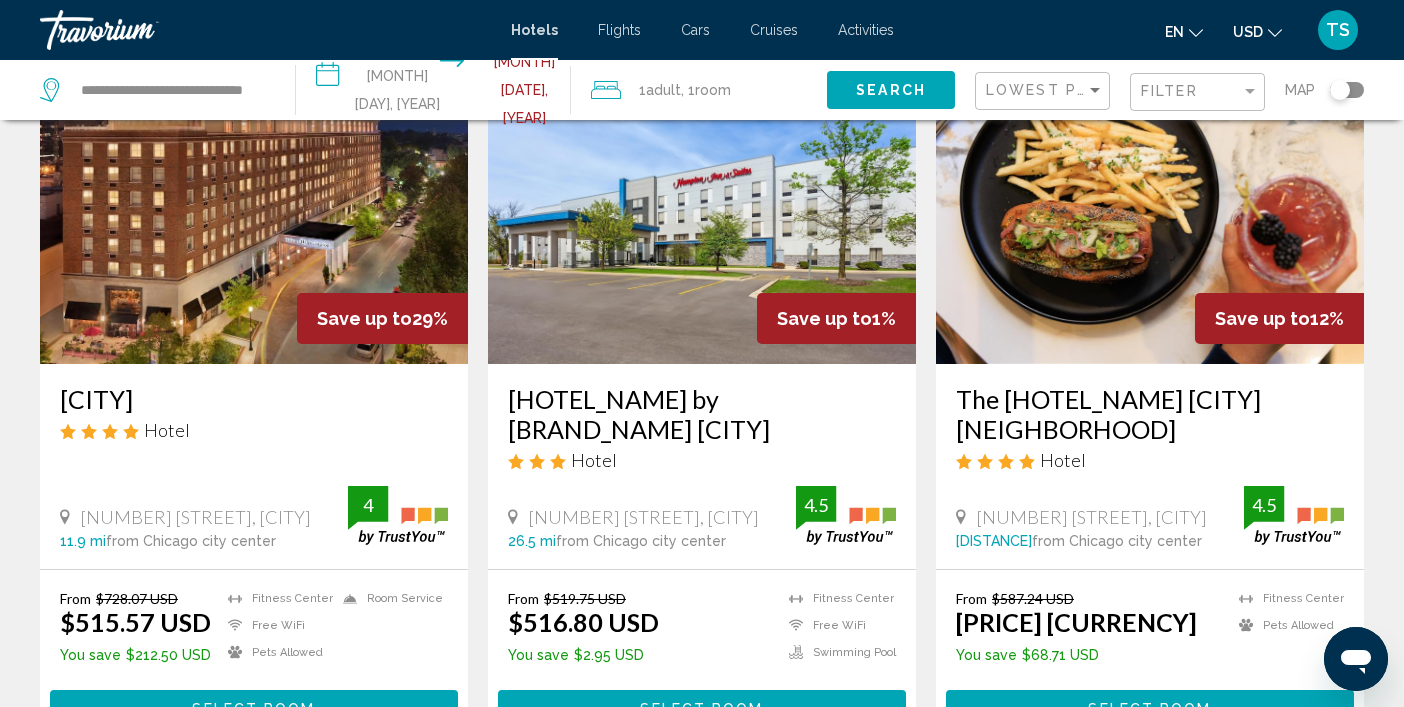 scroll, scrollTop: 0, scrollLeft: 0, axis: both 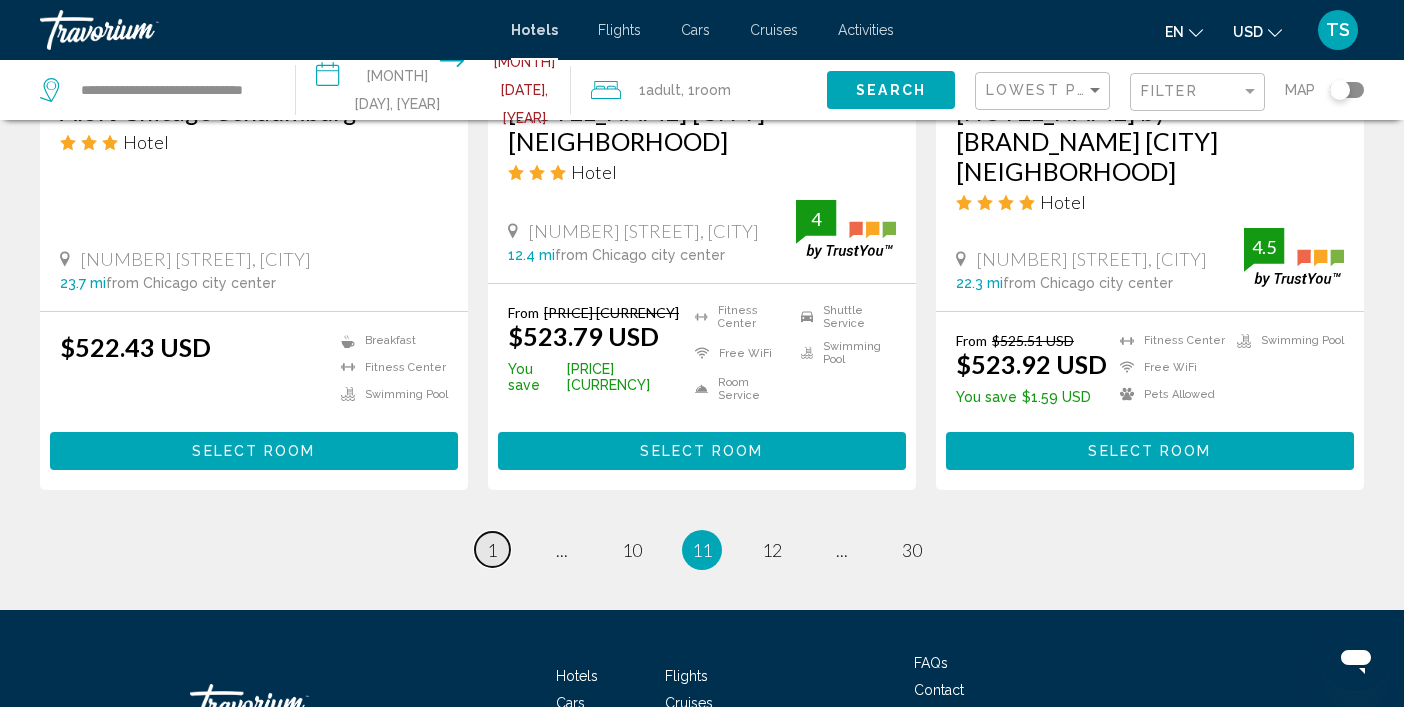 click on "1" at bounding box center [492, 550] 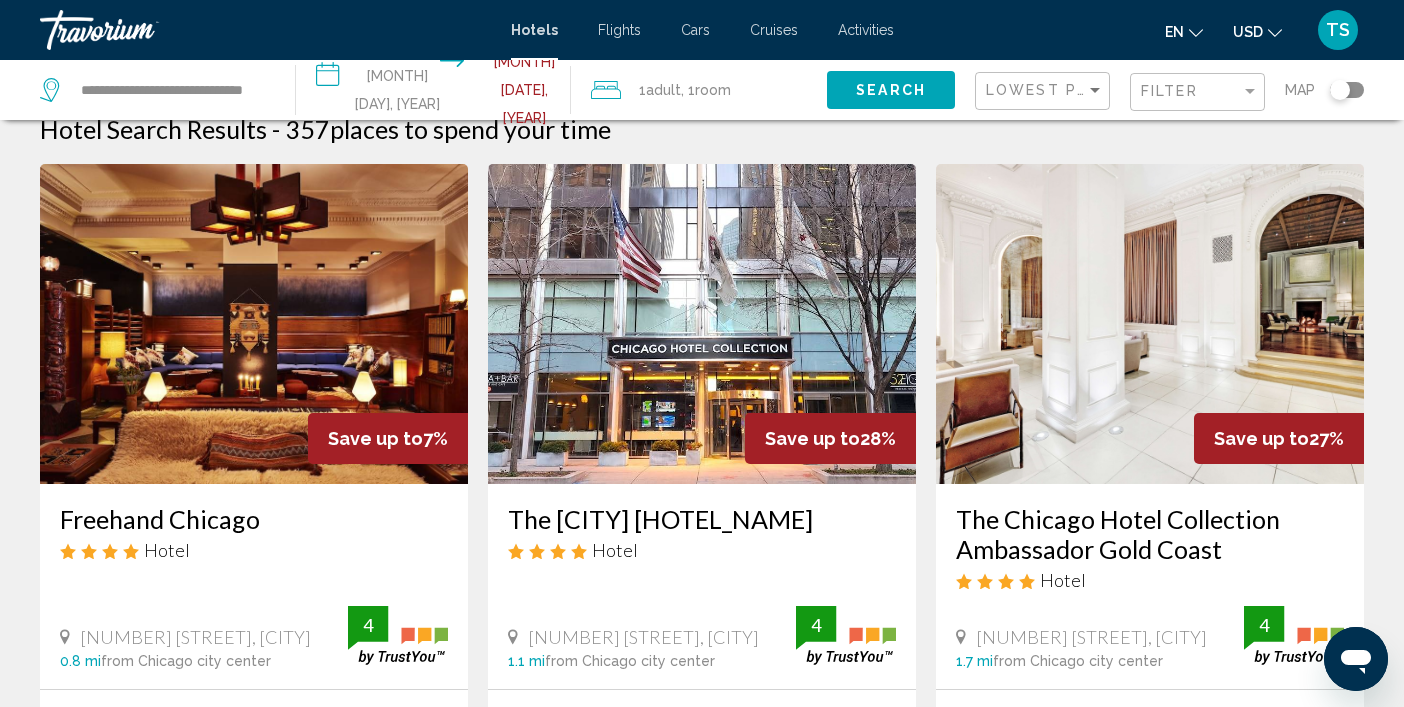 scroll, scrollTop: 0, scrollLeft: 0, axis: both 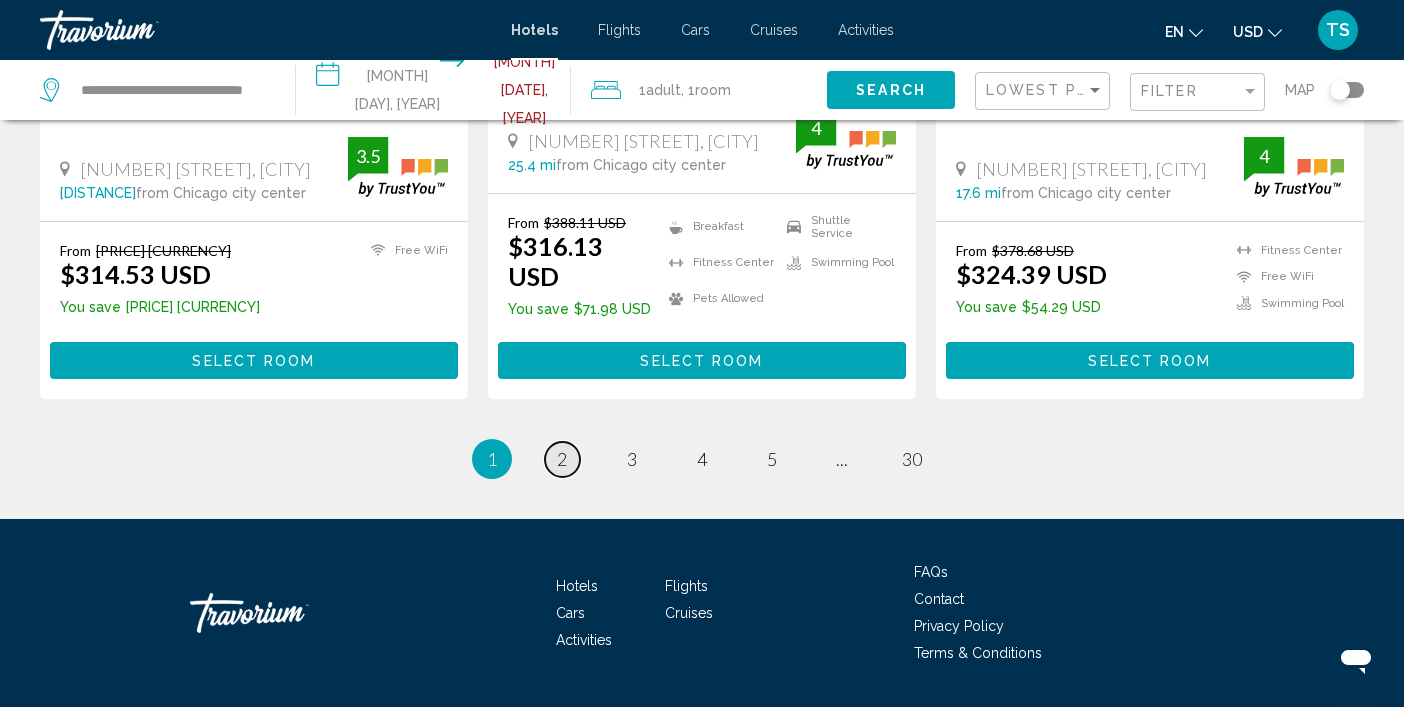 click on "2" at bounding box center [562, 459] 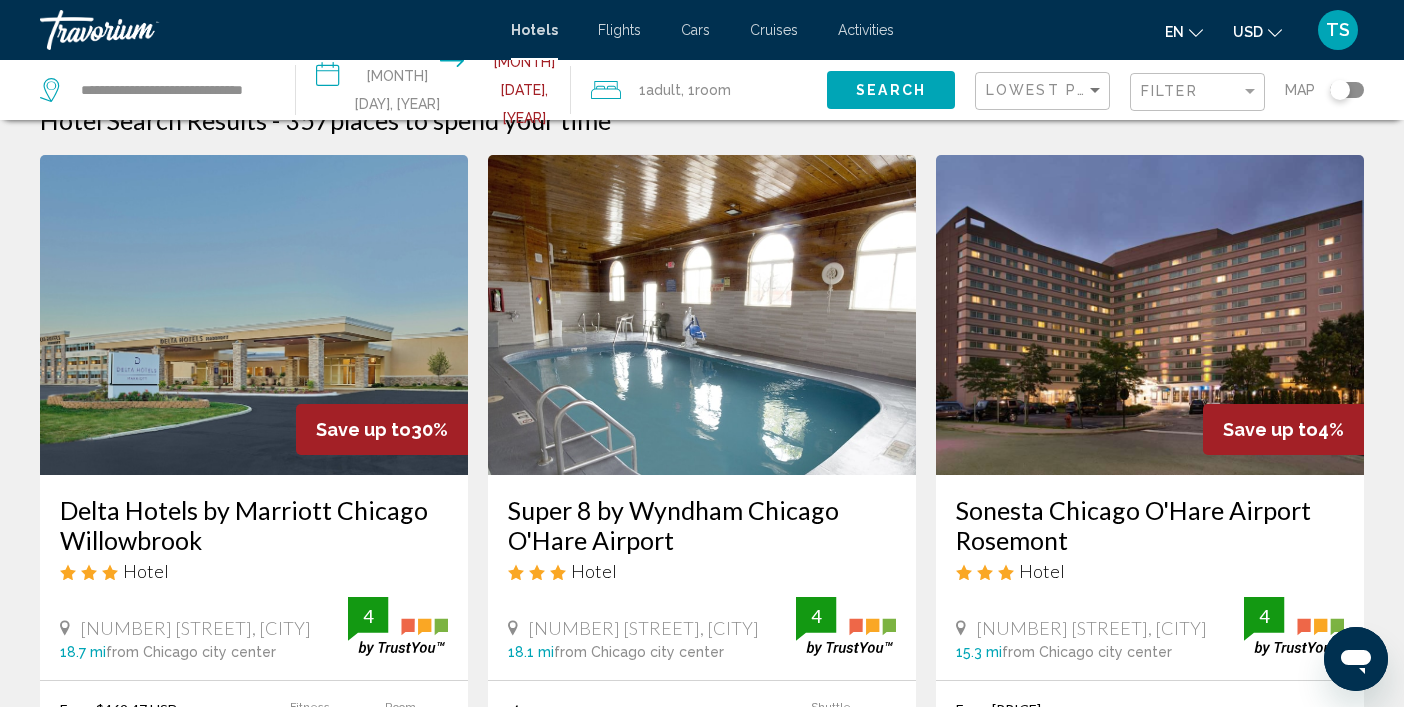 scroll, scrollTop: 0, scrollLeft: 0, axis: both 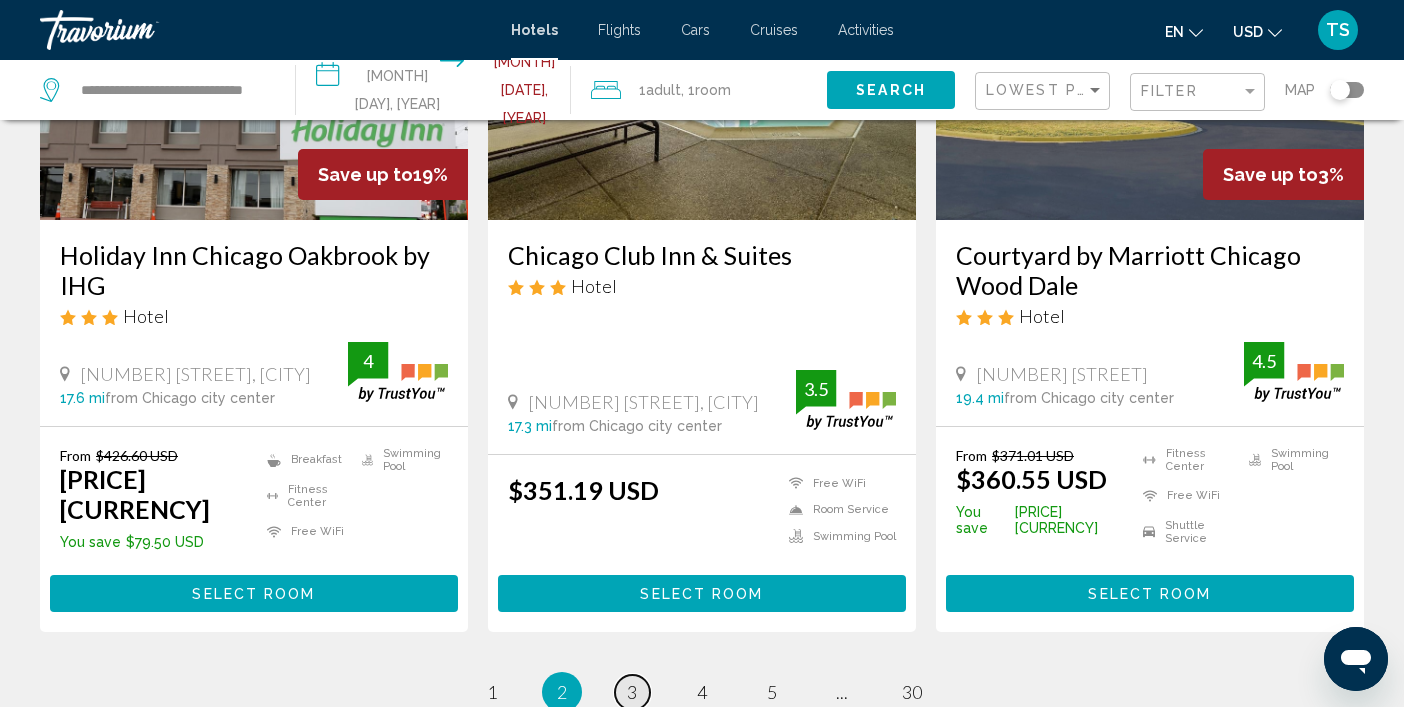 click on "3" at bounding box center (492, 692) 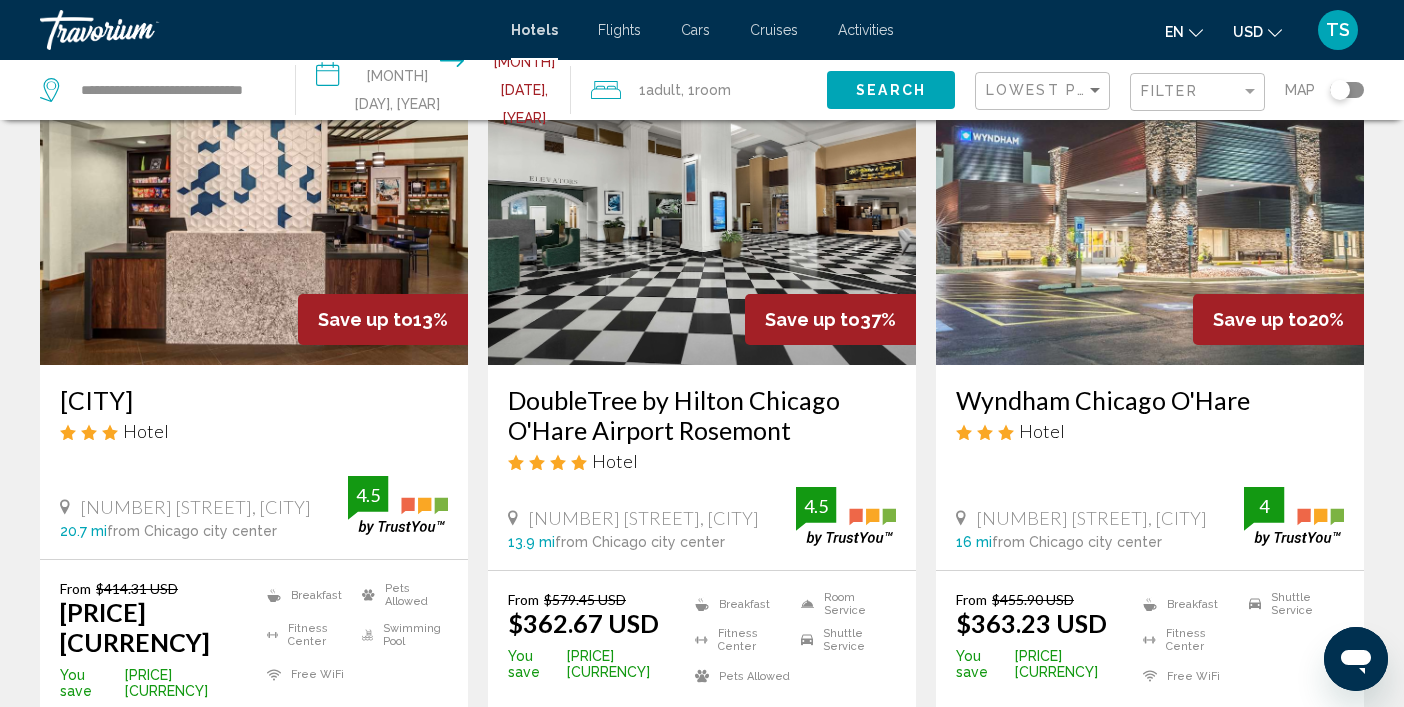 scroll, scrollTop: 0, scrollLeft: 0, axis: both 